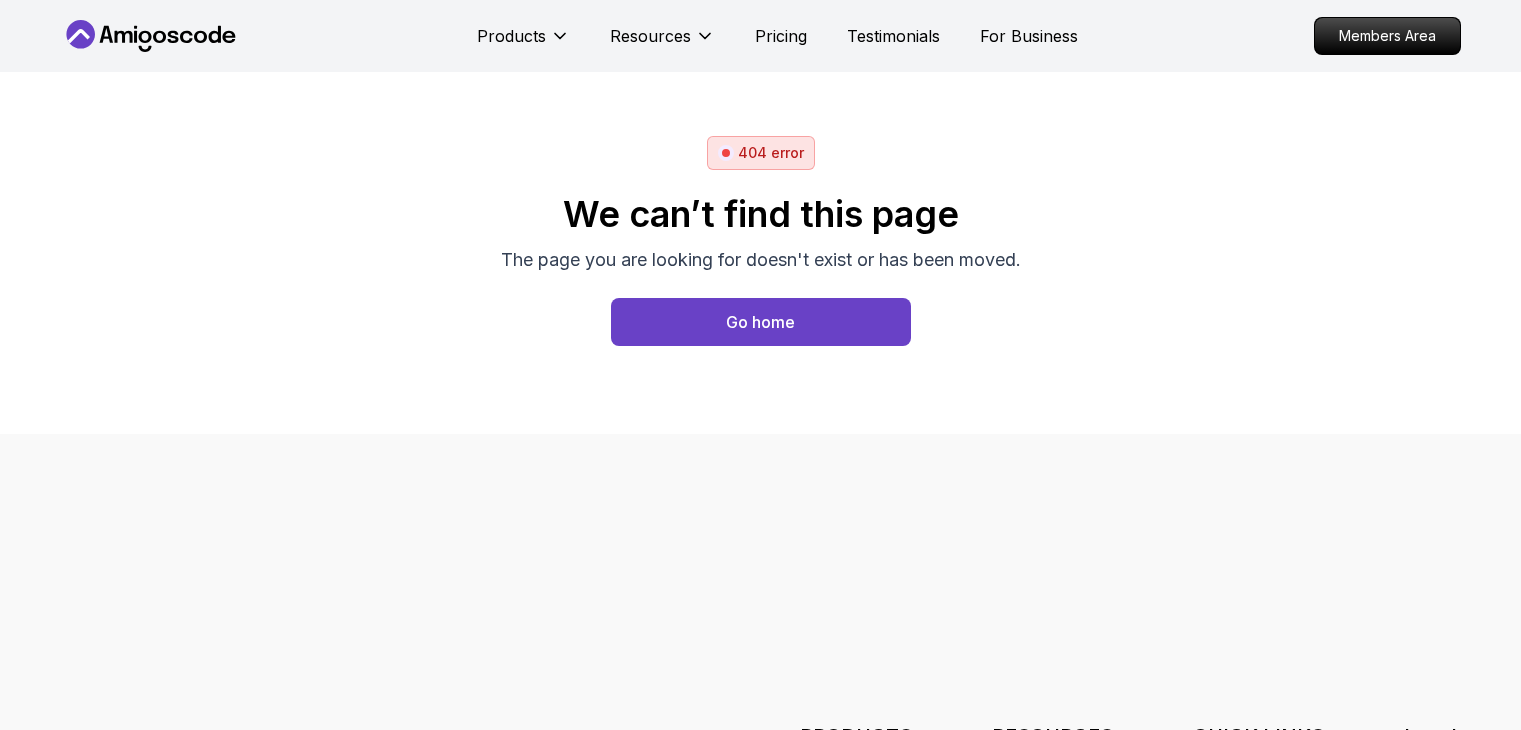 scroll, scrollTop: 0, scrollLeft: 0, axis: both 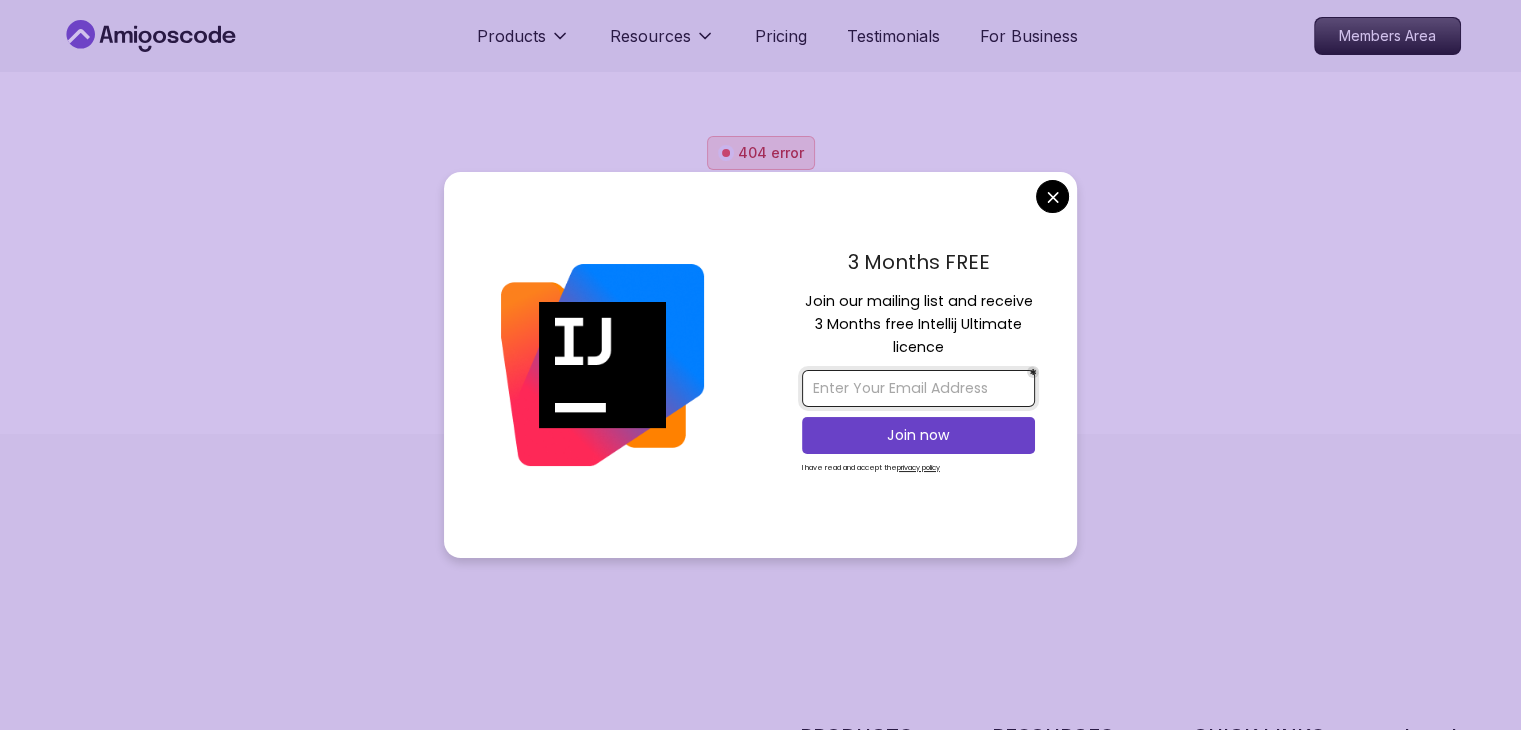 click at bounding box center [918, 388] 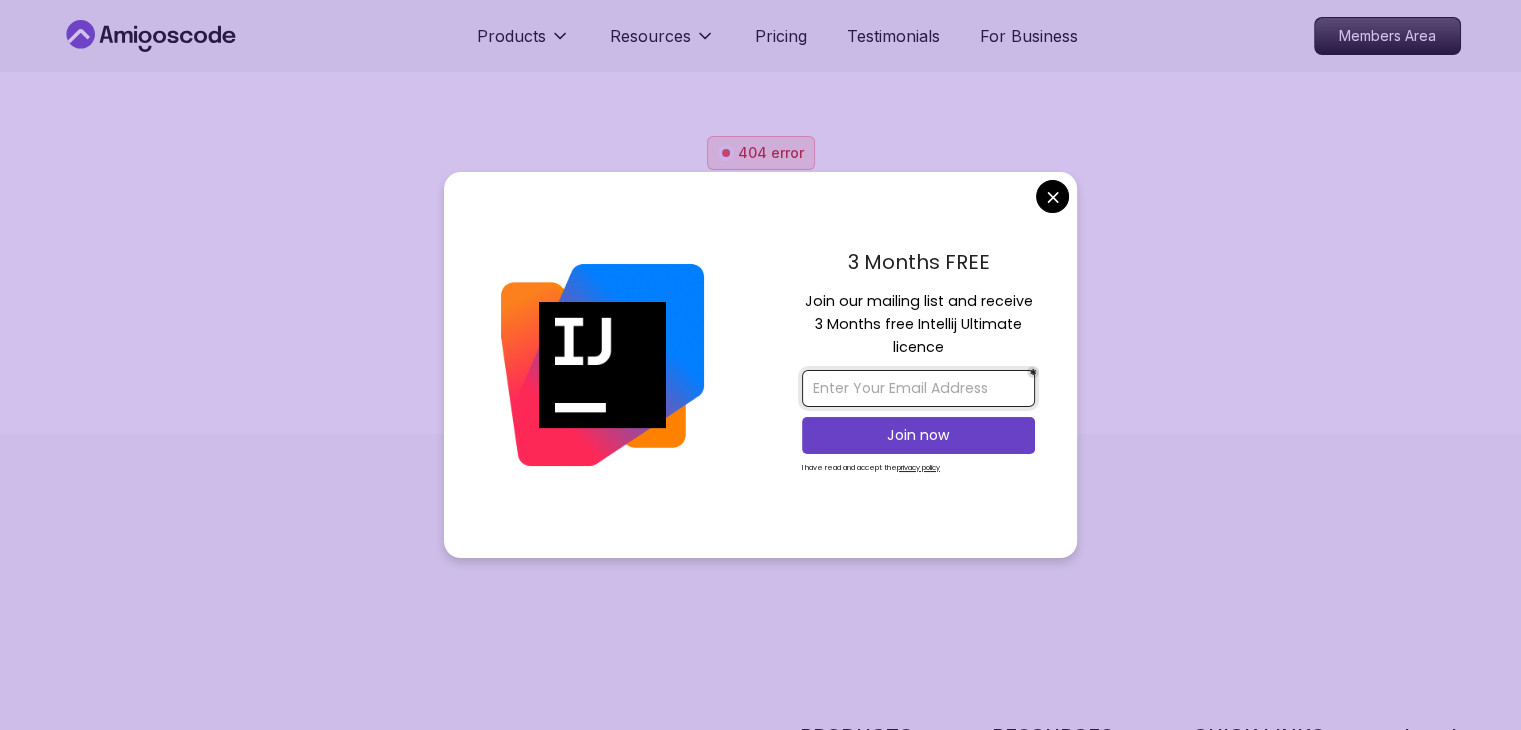 type on "kishorethanigaivel@gmail.com" 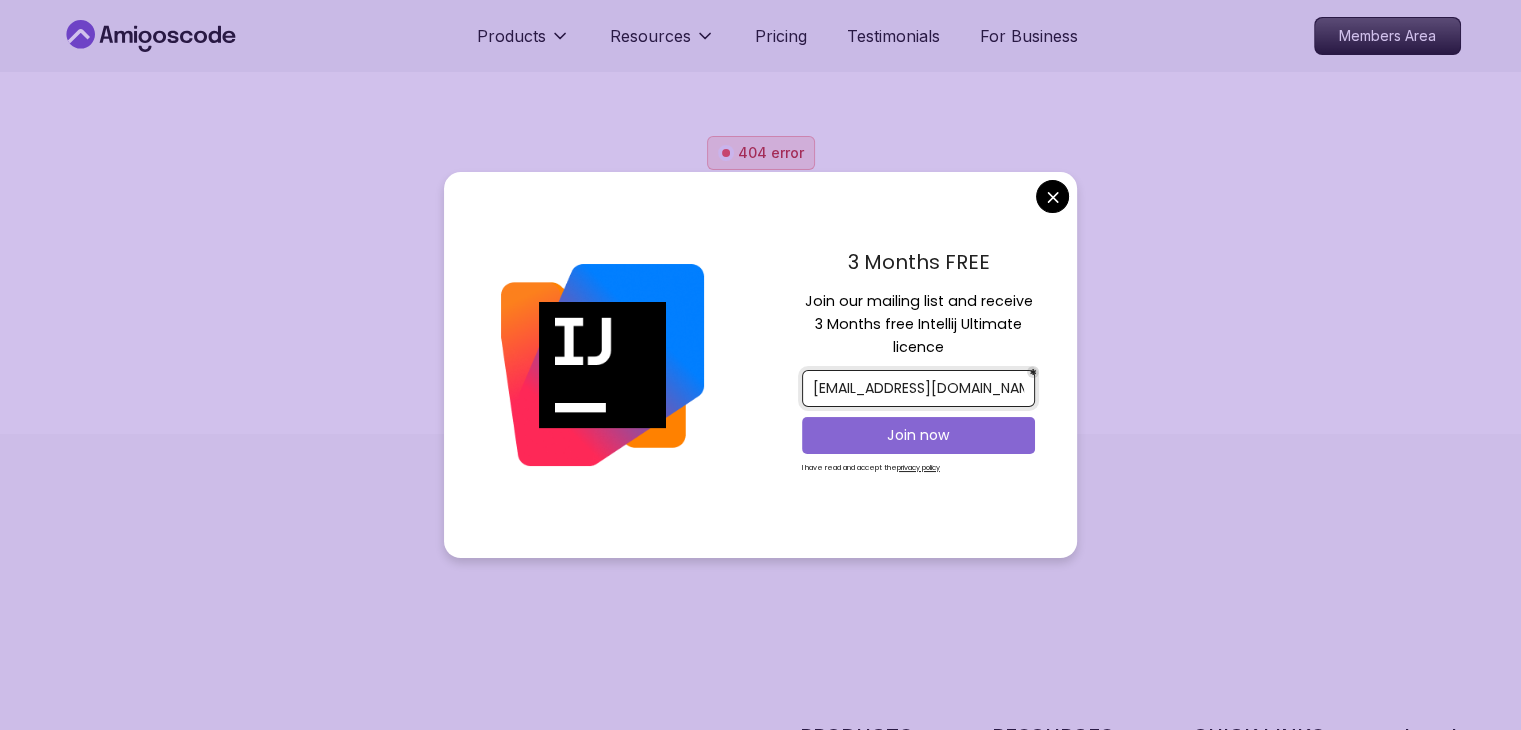 click on "Join now" at bounding box center (918, 435) 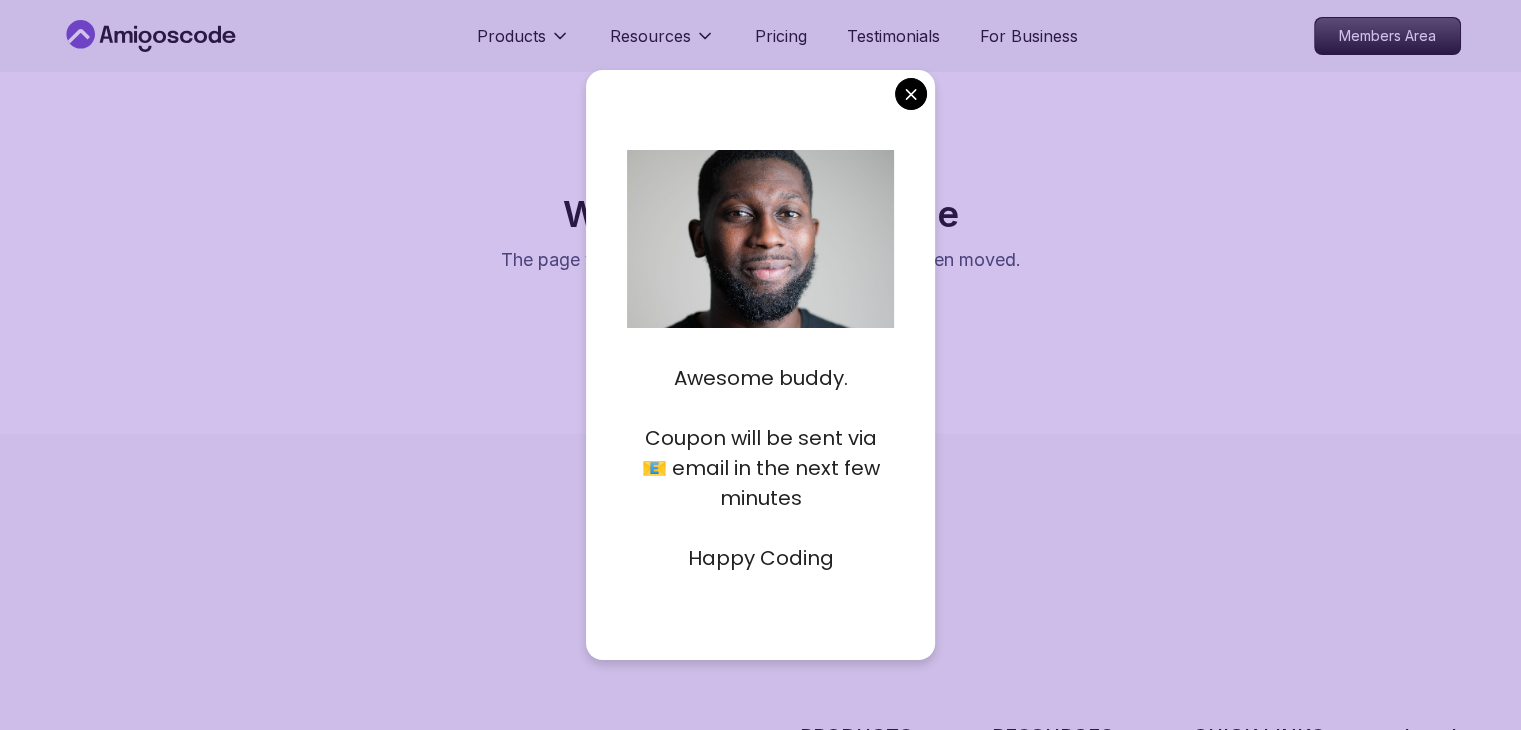 click on "Products Resources Pricing Testimonials For Business Members Area  404 error We can’t find this page   The page you are looking for doesn't exist or has been moved. Go home PRODUCTS Portfolly Courses Builds soon Bootcamp Roadmaps Textbook RESOURCES Team Blogs Newsletter Community QUICK LINKS Pricing Testimonials Merch Support Legal Terms Privacy Assalamualaikum 👋 © 2025 Amigoscode. All rights reserved. hello@amigoscode.com © 2025 Amigoscode. All rights reserved." at bounding box center [760, 365] 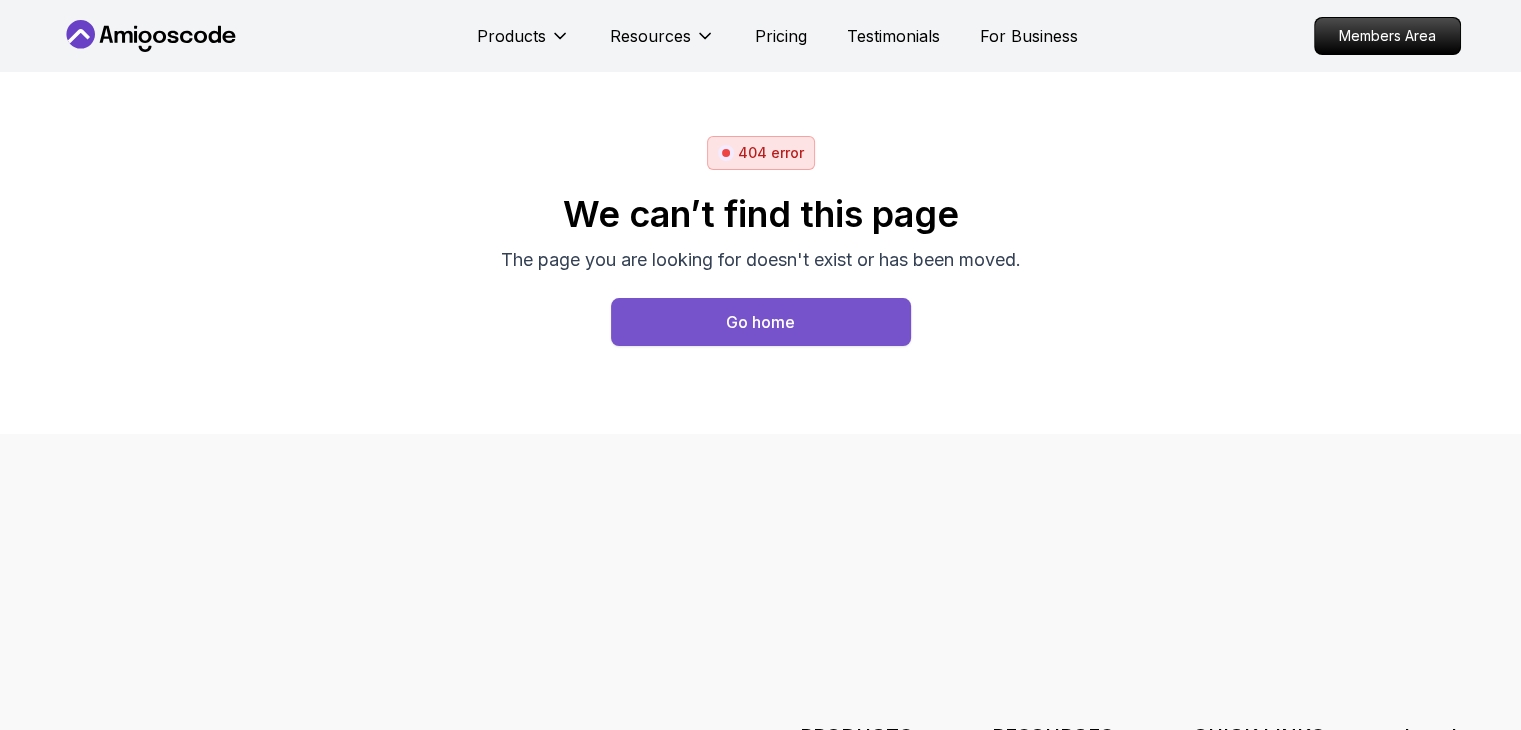 click on "Go home" at bounding box center (761, 322) 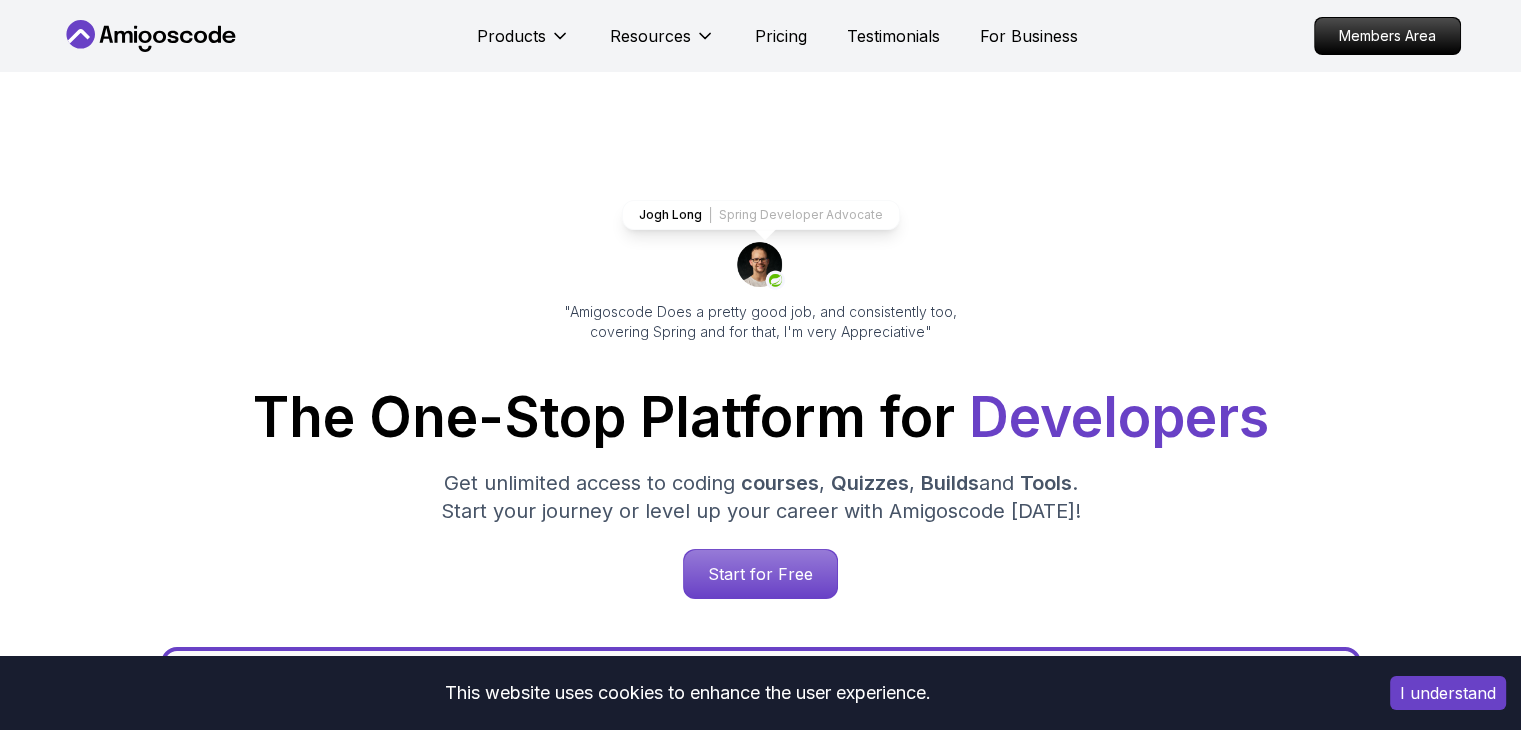 scroll, scrollTop: 68, scrollLeft: 0, axis: vertical 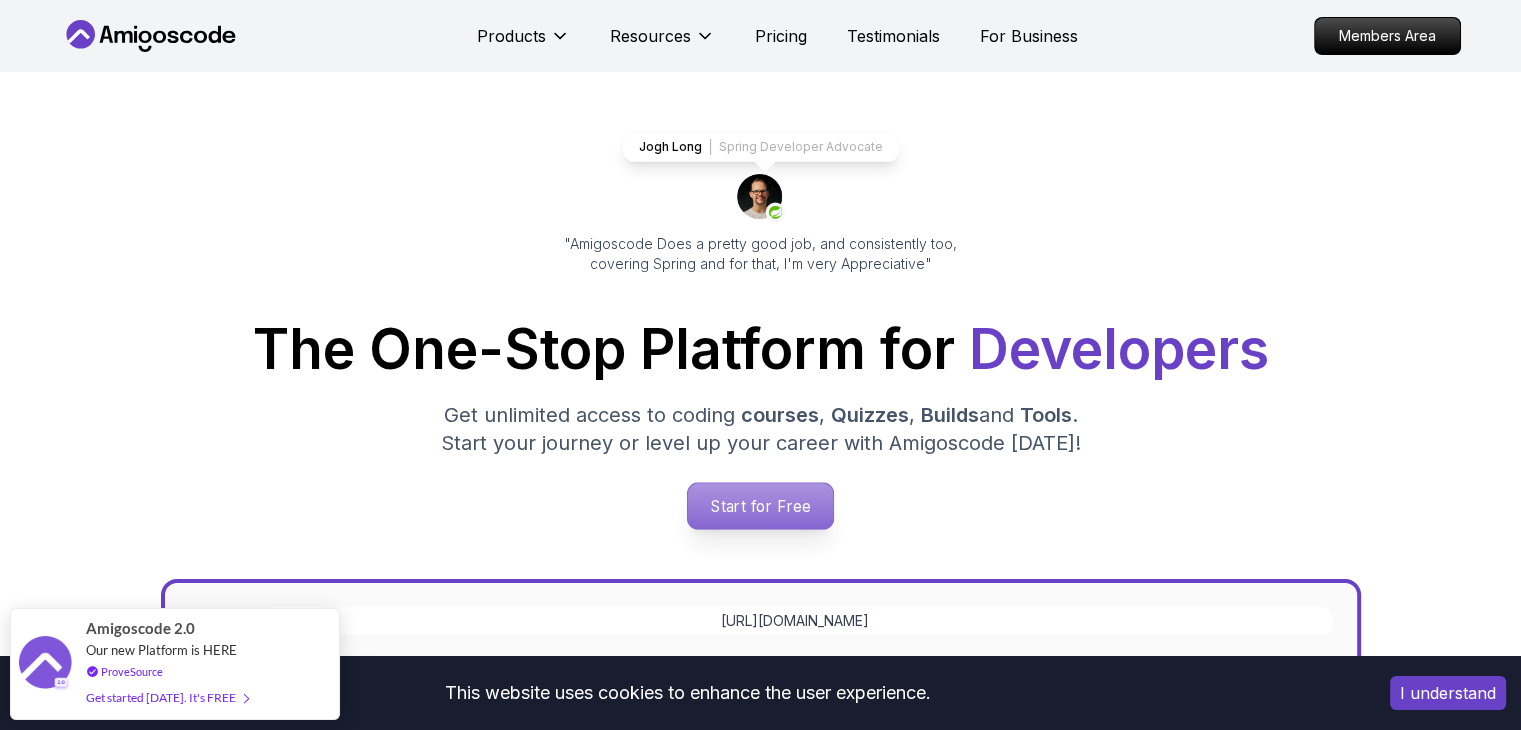 click on "Start for Free" at bounding box center [760, 506] 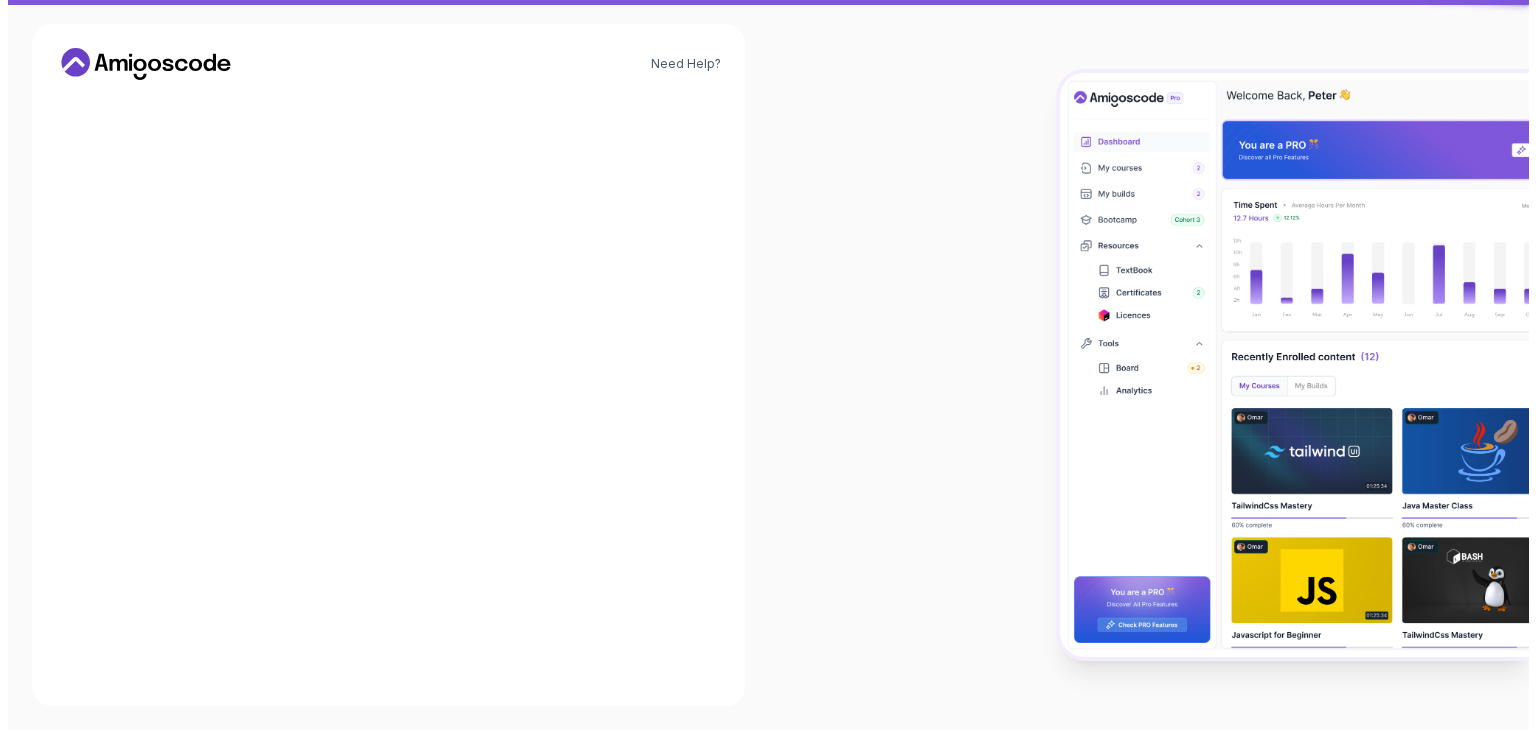scroll, scrollTop: 0, scrollLeft: 0, axis: both 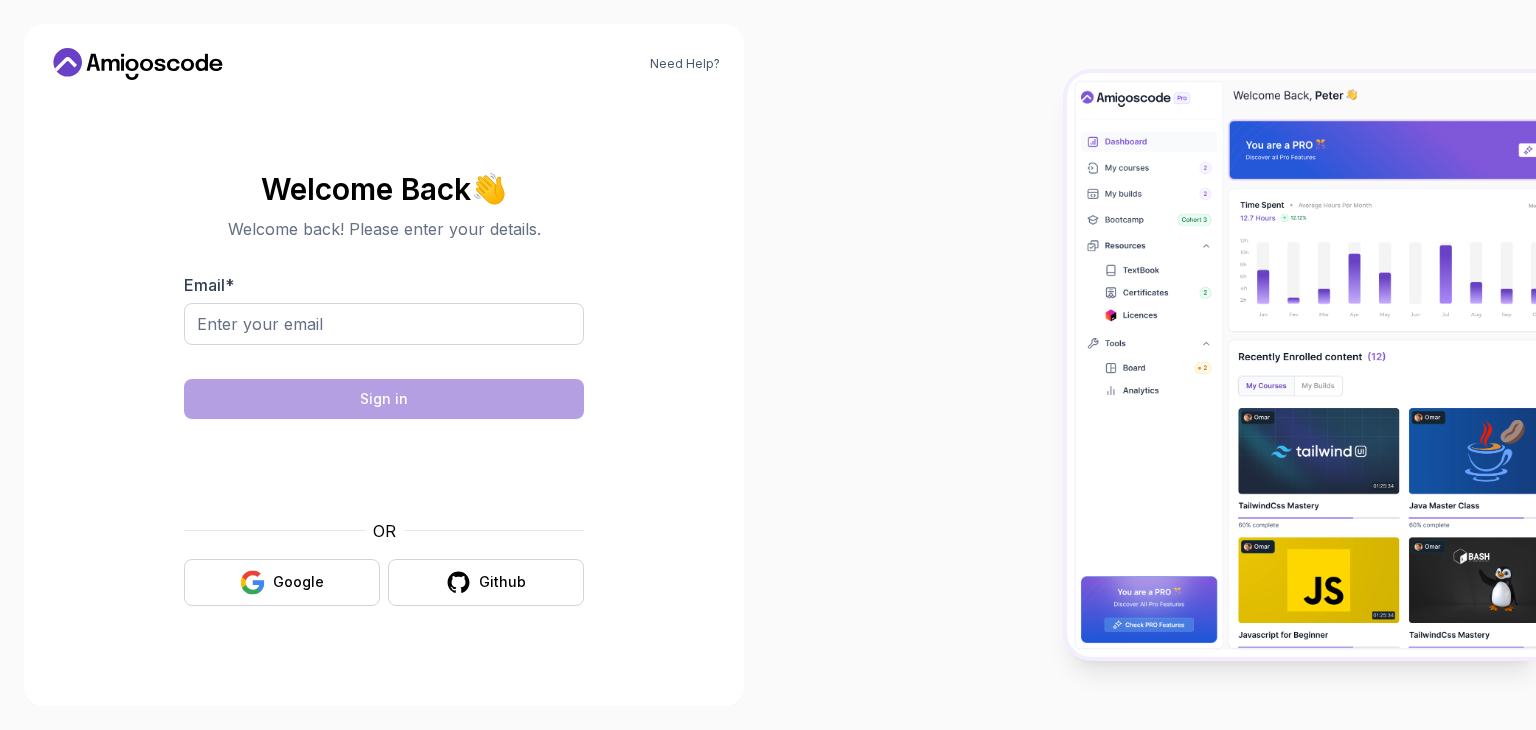 click on "Google" at bounding box center (298, 582) 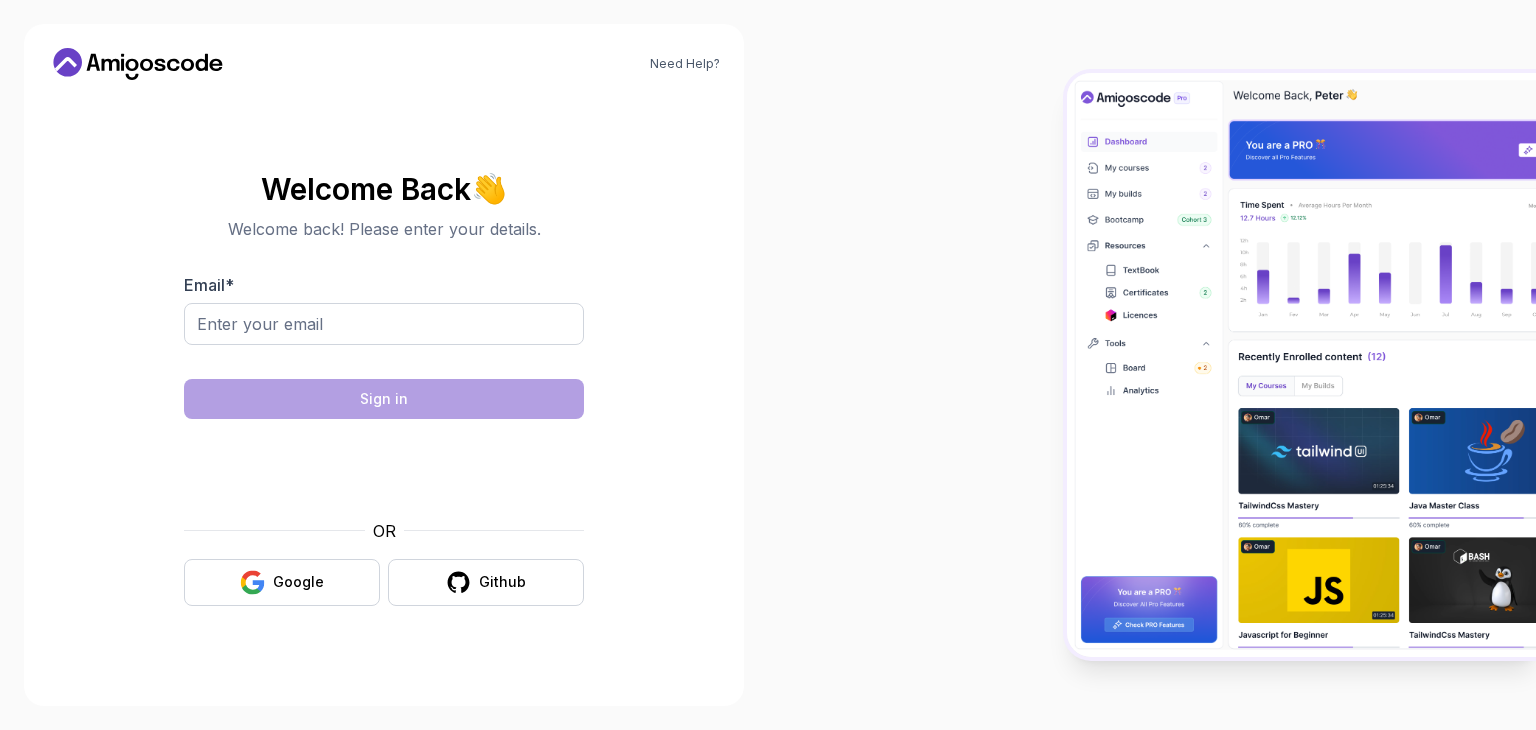 click on "Google" at bounding box center (282, 582) 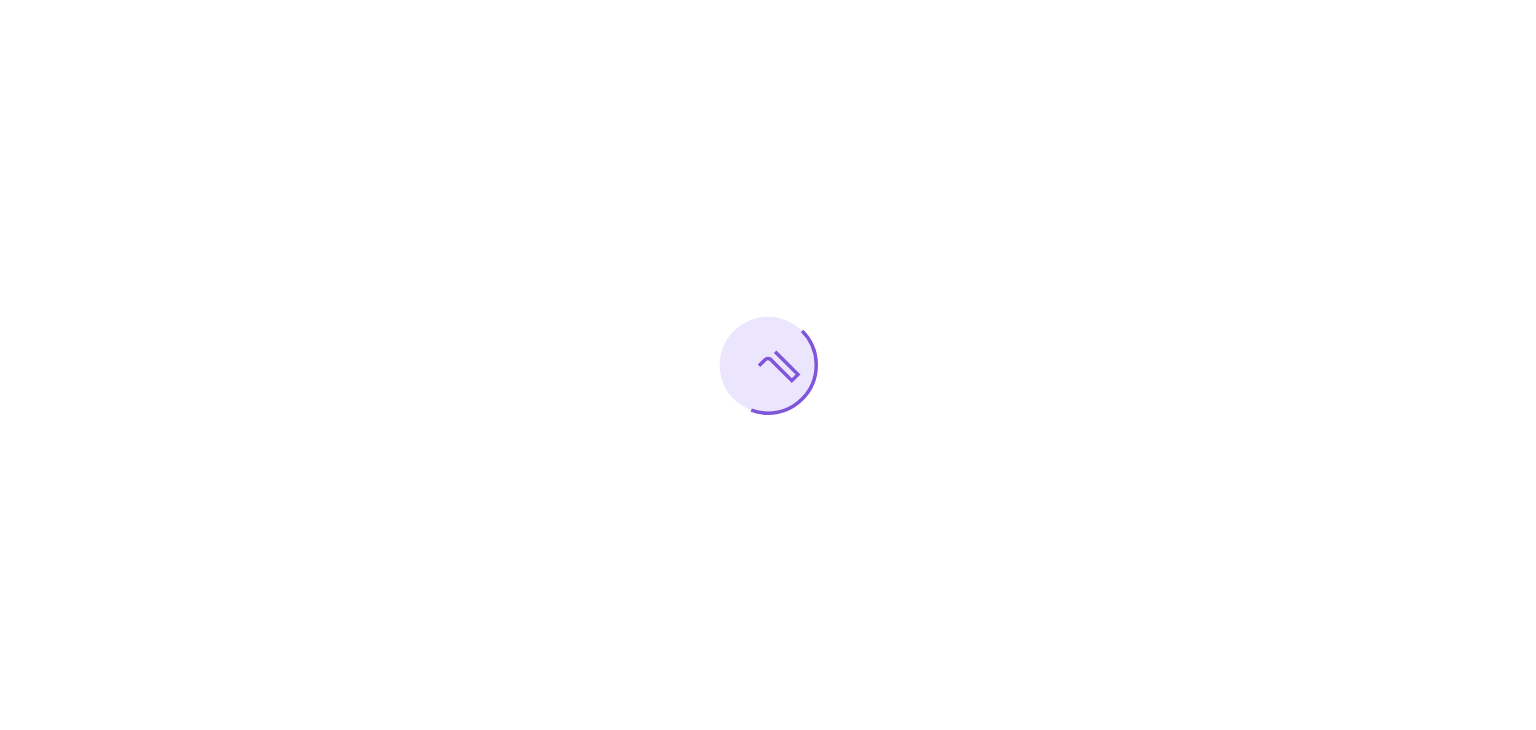 scroll, scrollTop: 0, scrollLeft: 0, axis: both 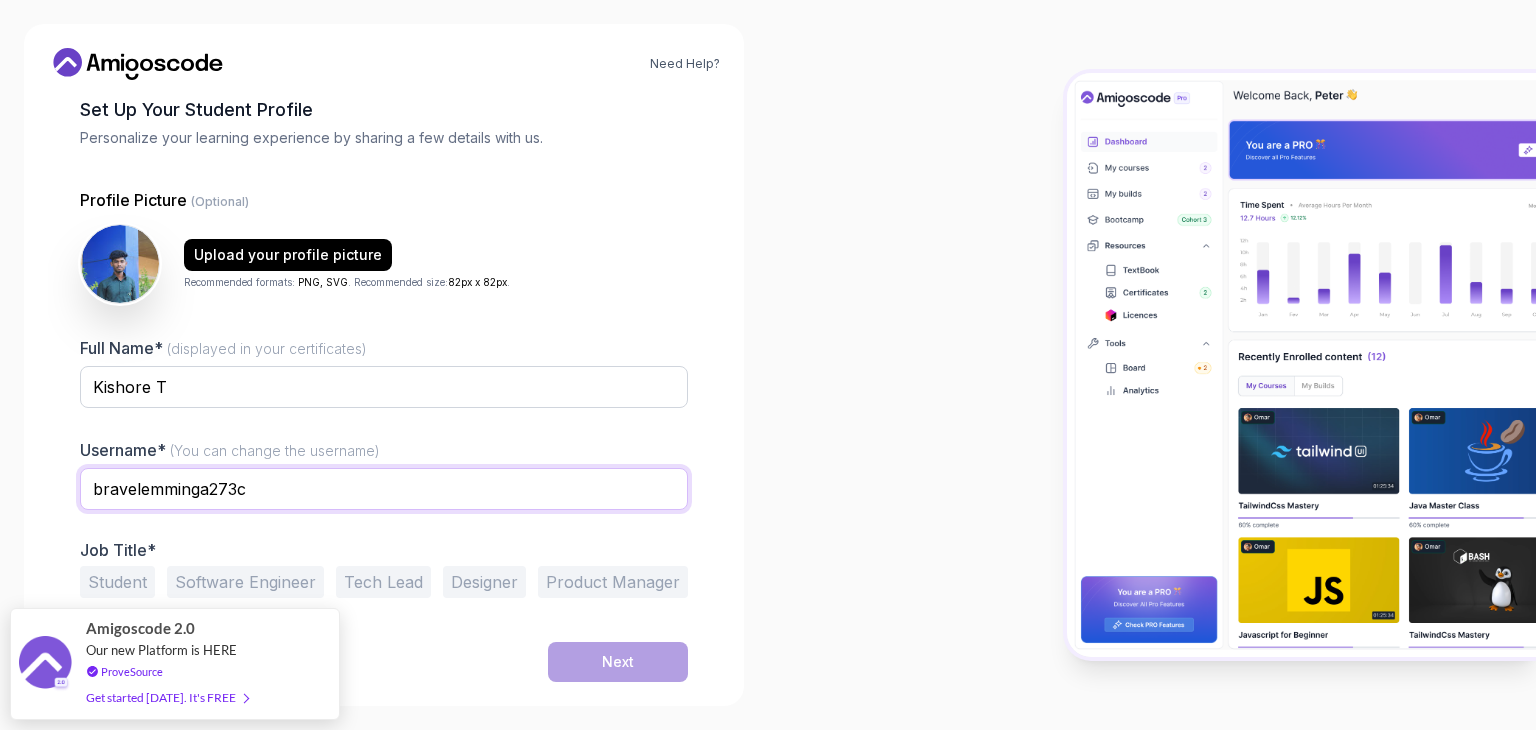 click on "bravelemminga273c" at bounding box center (384, 489) 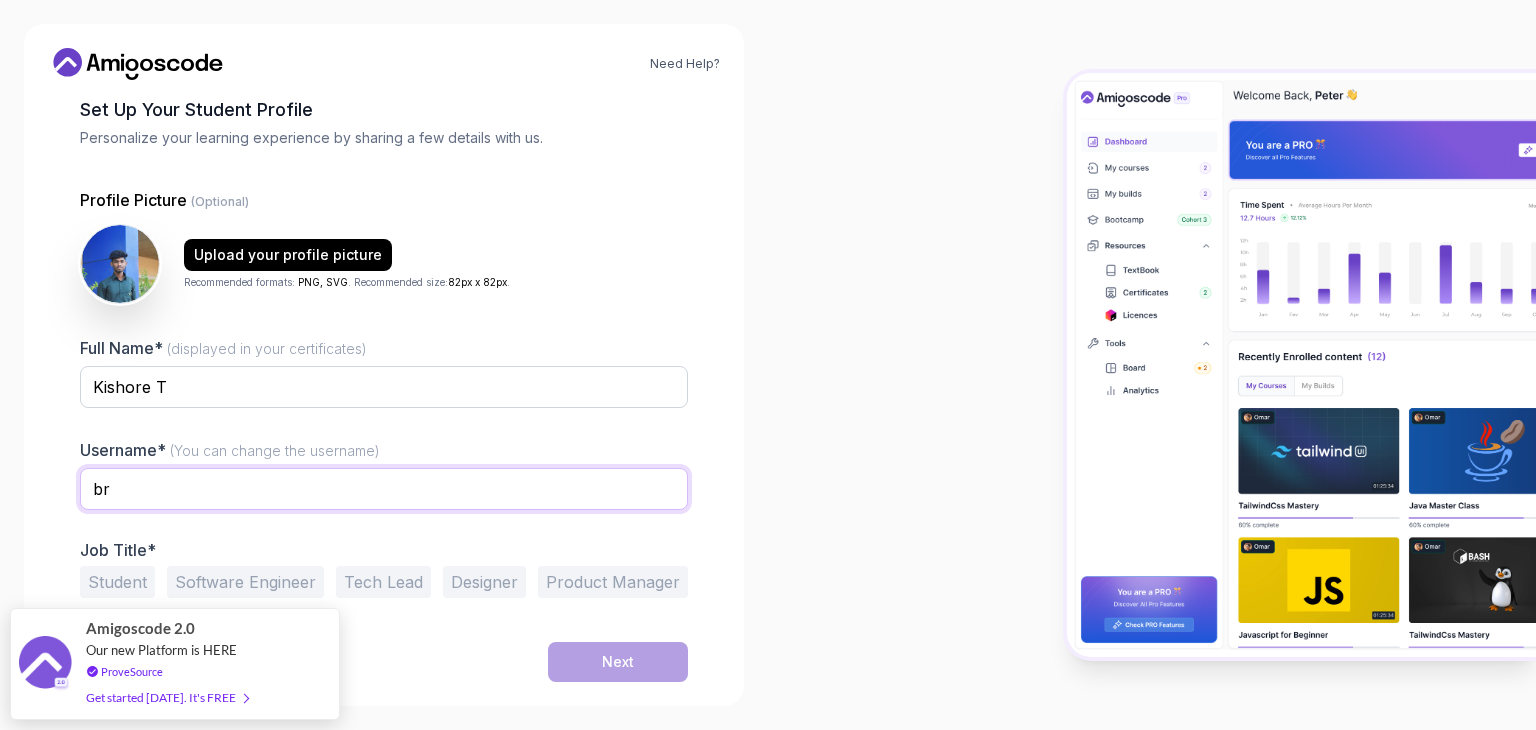 type on "b" 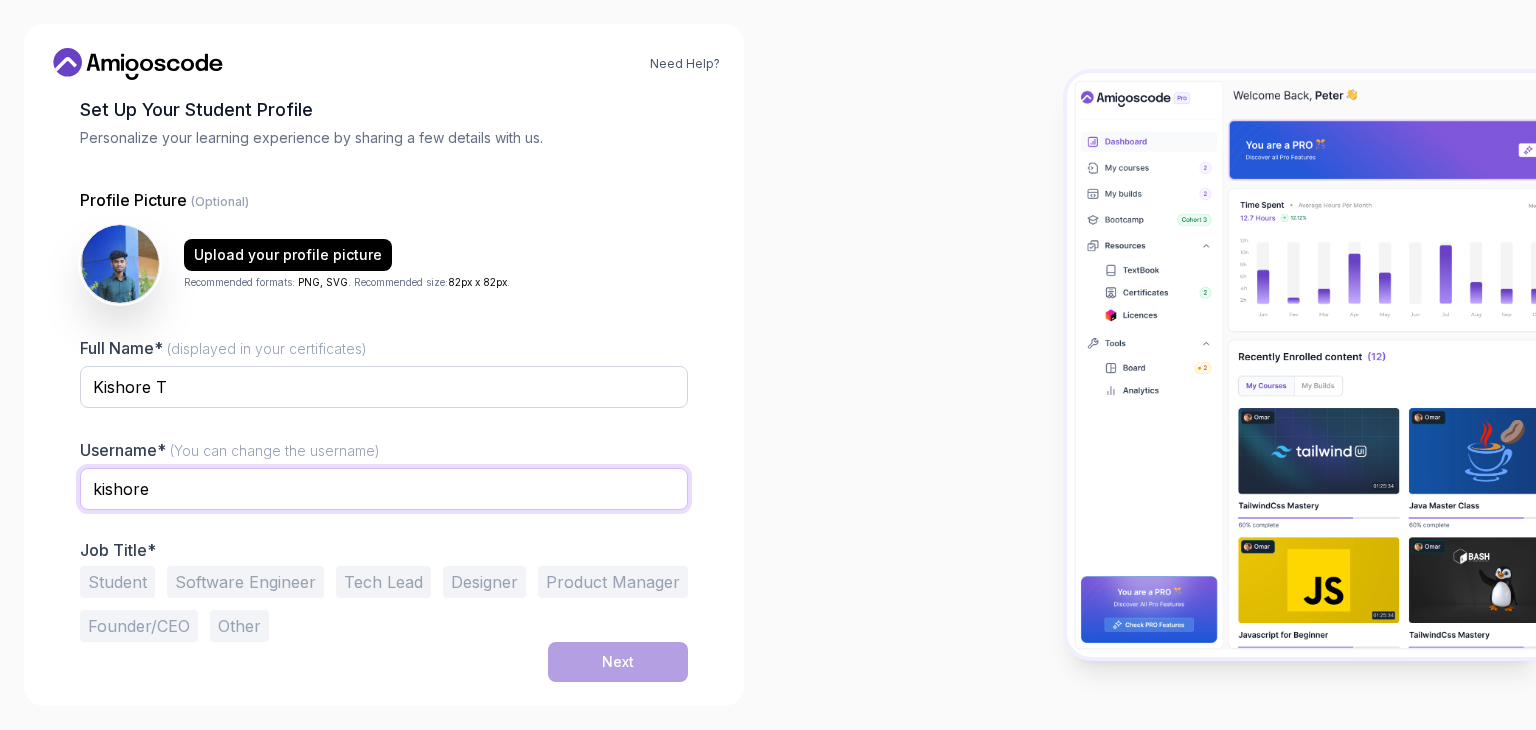 type on "kishore" 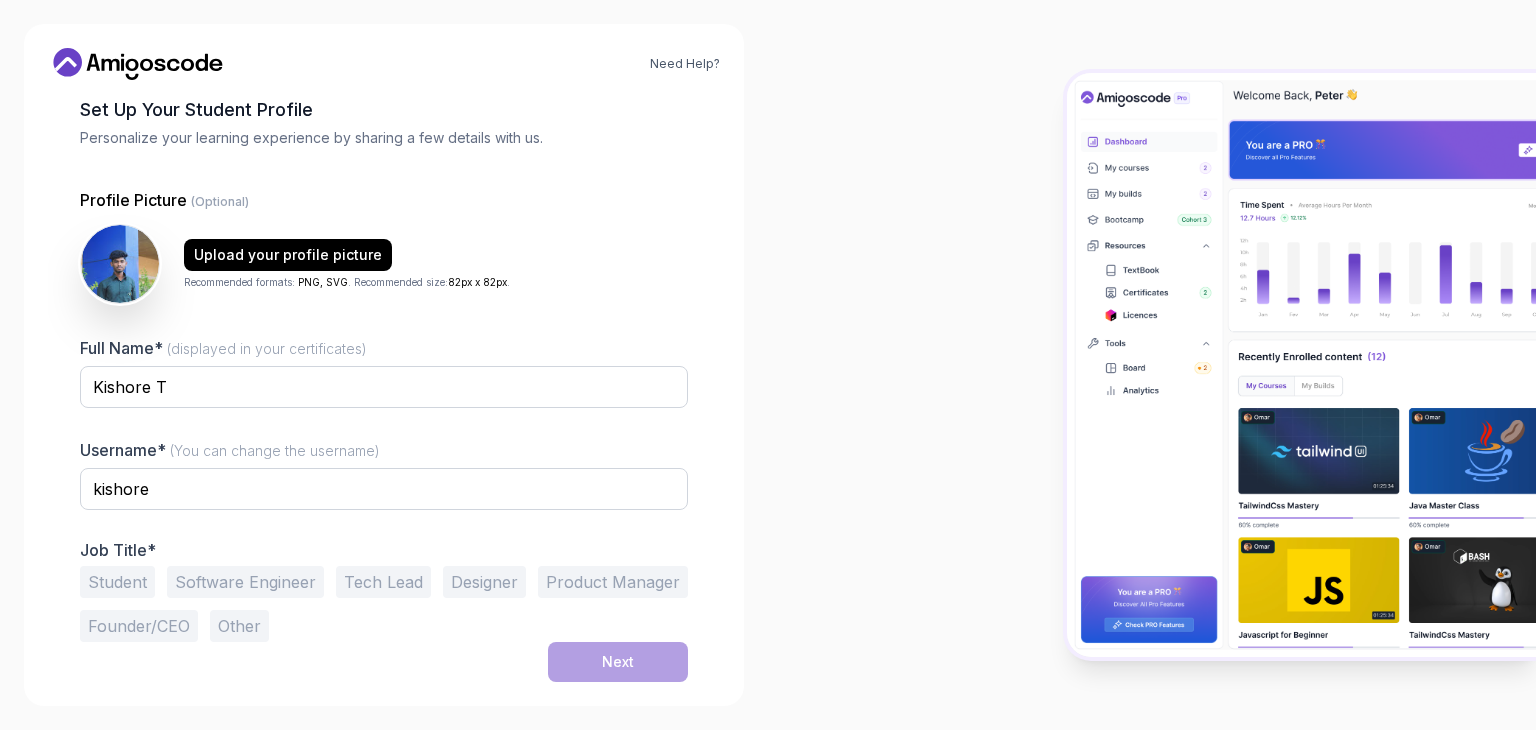 click on "Job Title*" at bounding box center [384, 550] 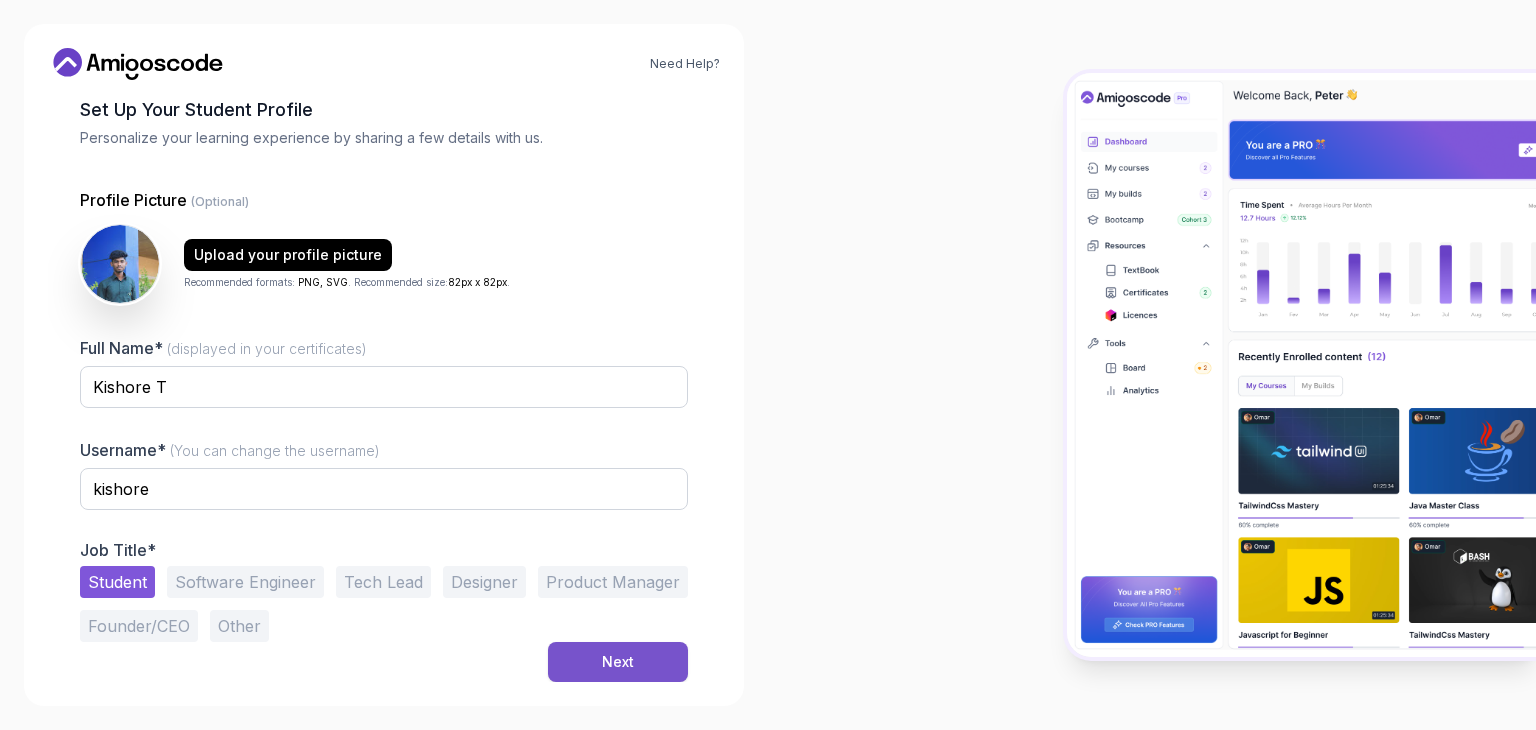 click on "Next" at bounding box center [618, 662] 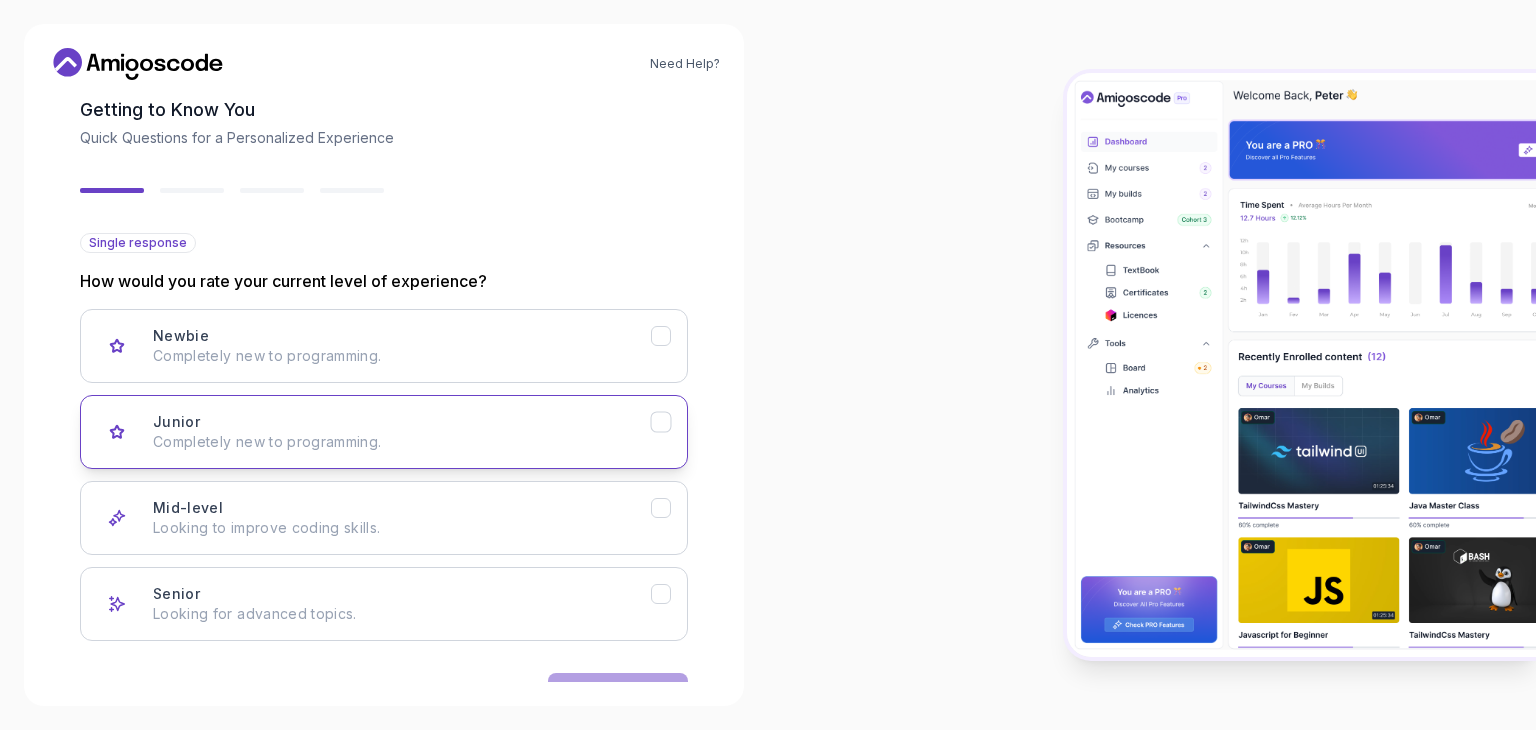 click on "Completely new to programming." at bounding box center [402, 442] 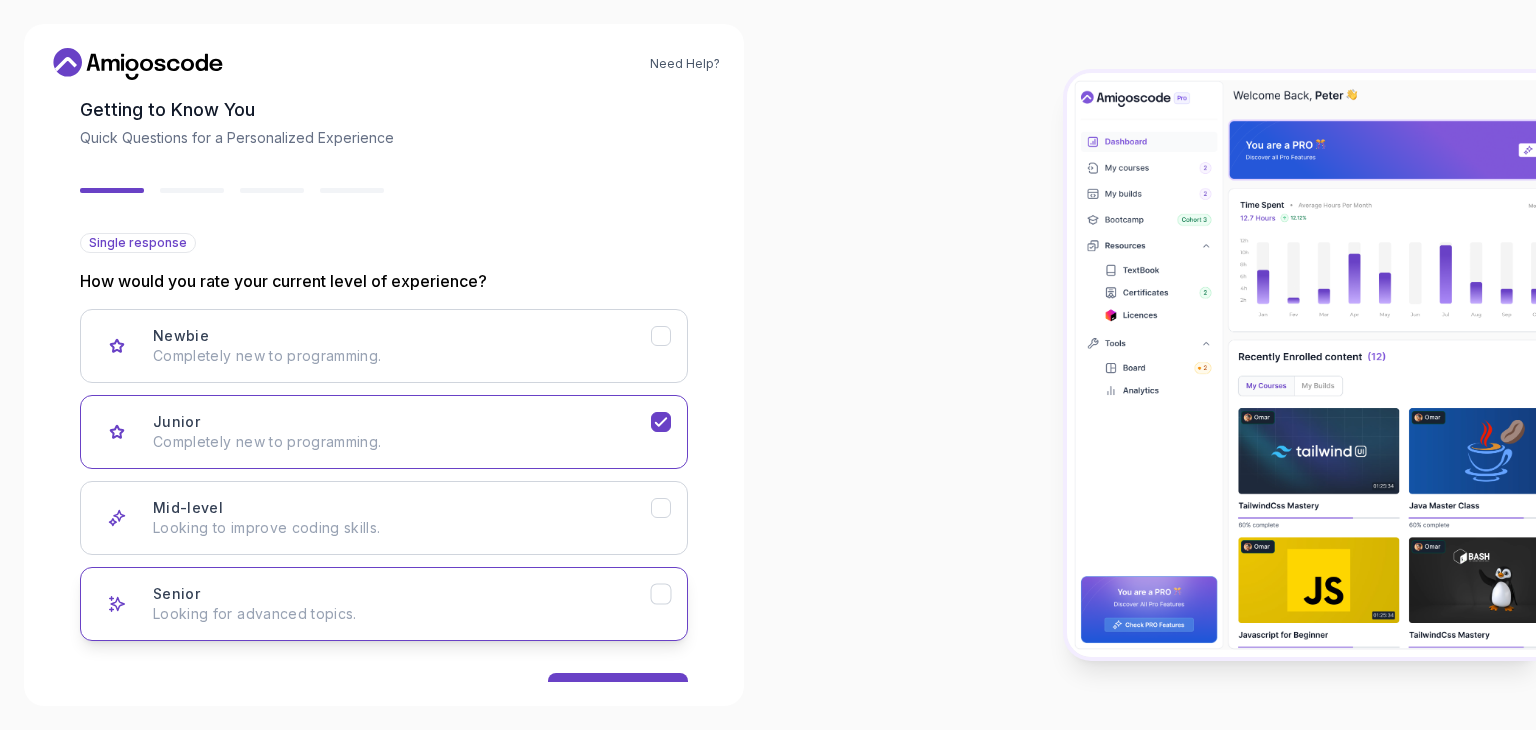 scroll, scrollTop: 165, scrollLeft: 0, axis: vertical 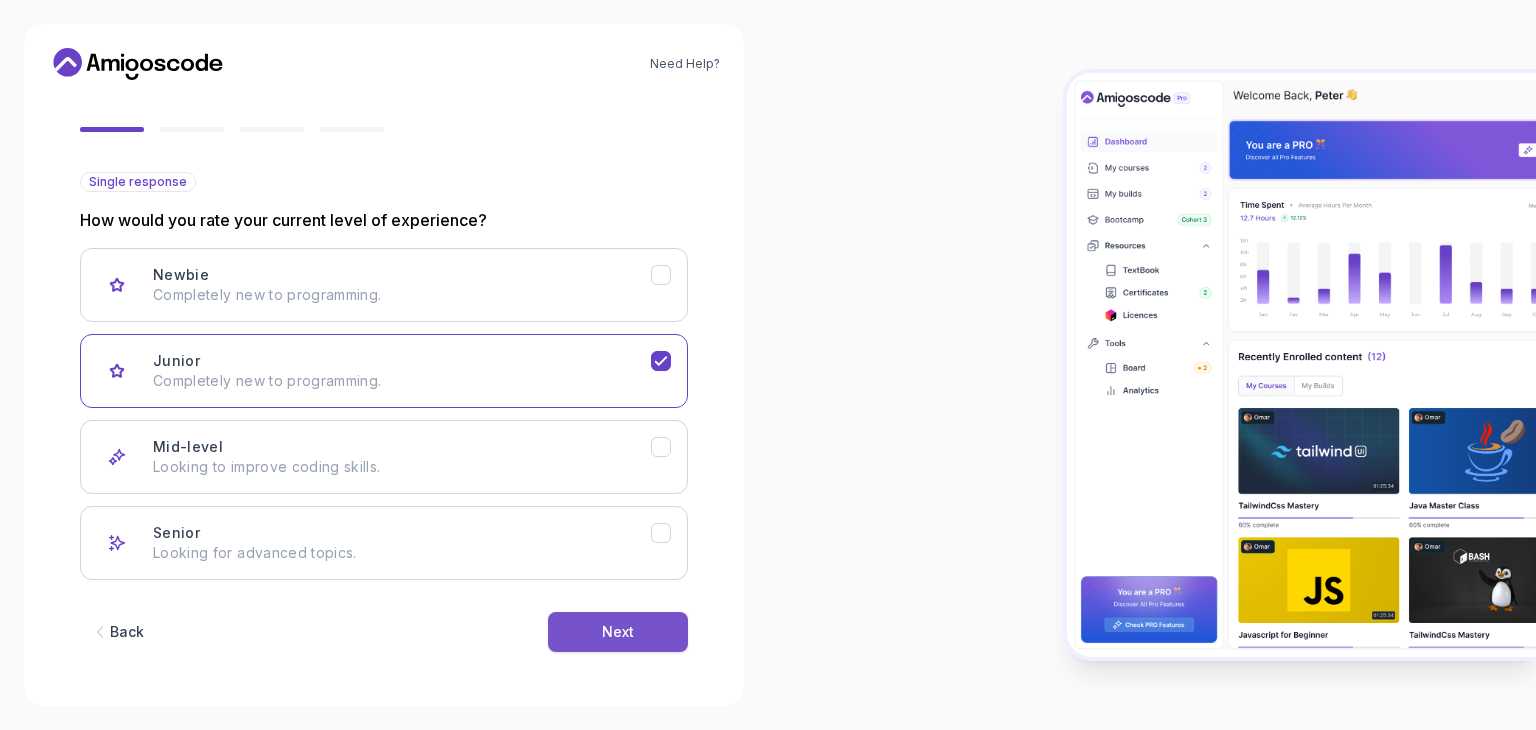 click on "Next" at bounding box center (618, 632) 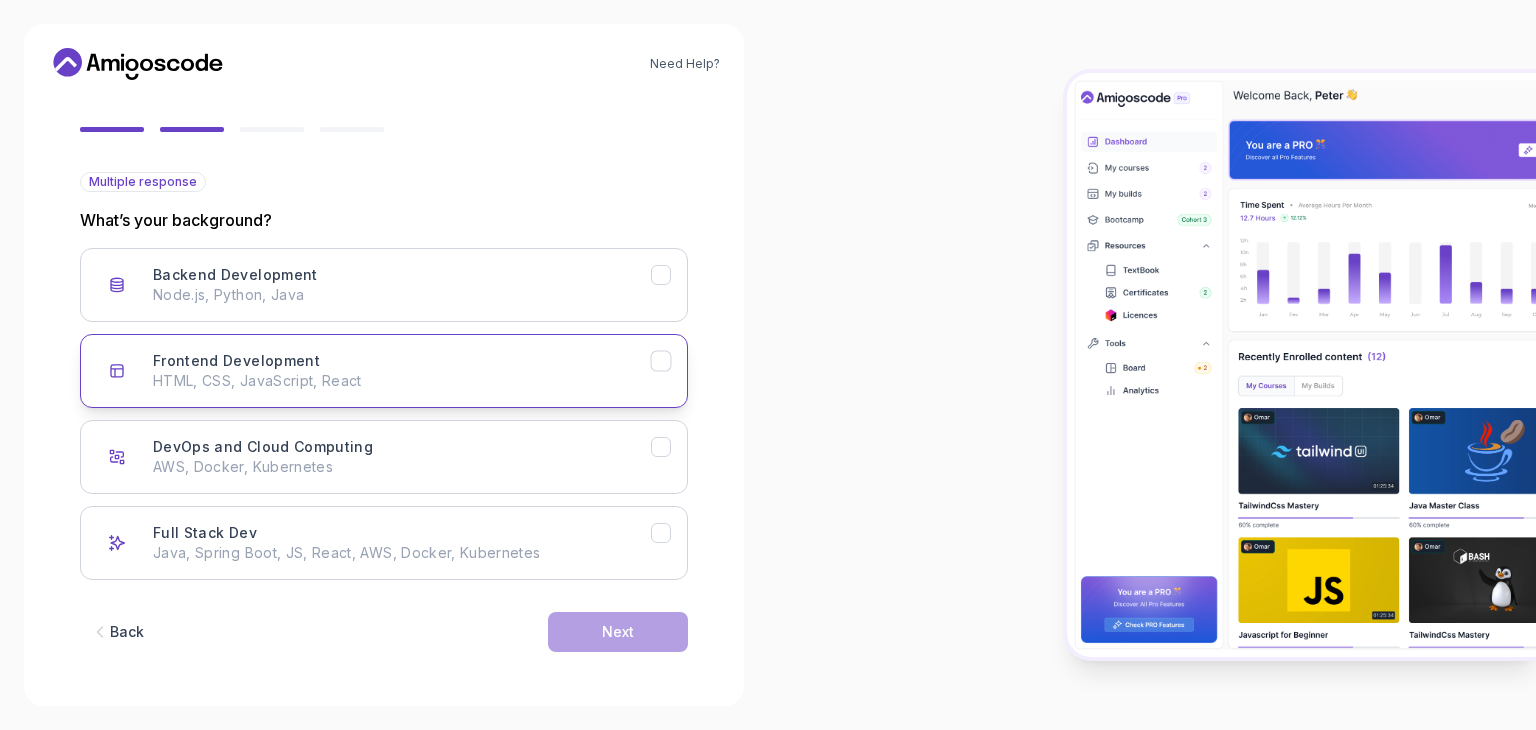 click on "Frontend Development HTML, CSS, JavaScript, React" at bounding box center [402, 371] 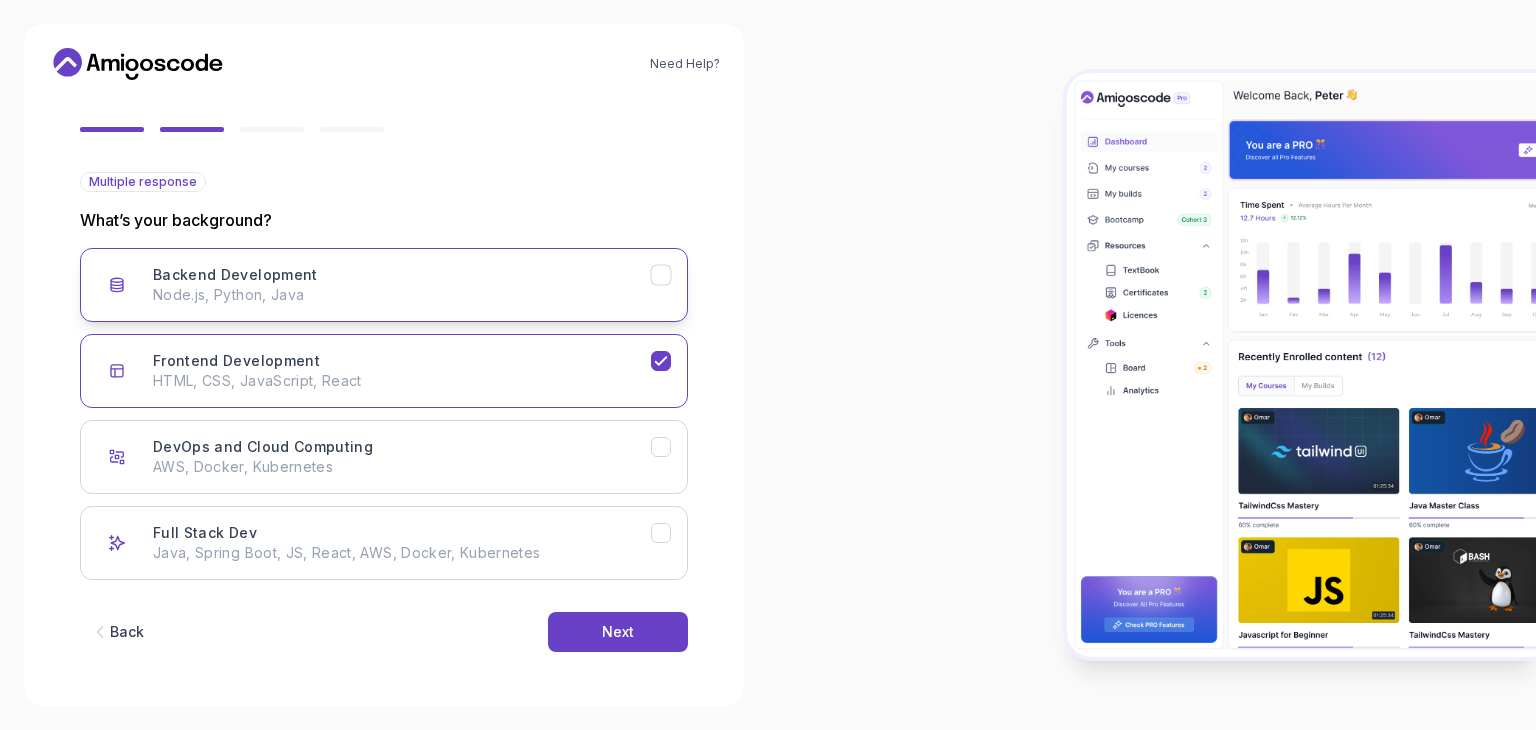 click on "Backend Development Node.js, Python, Java" at bounding box center (402, 285) 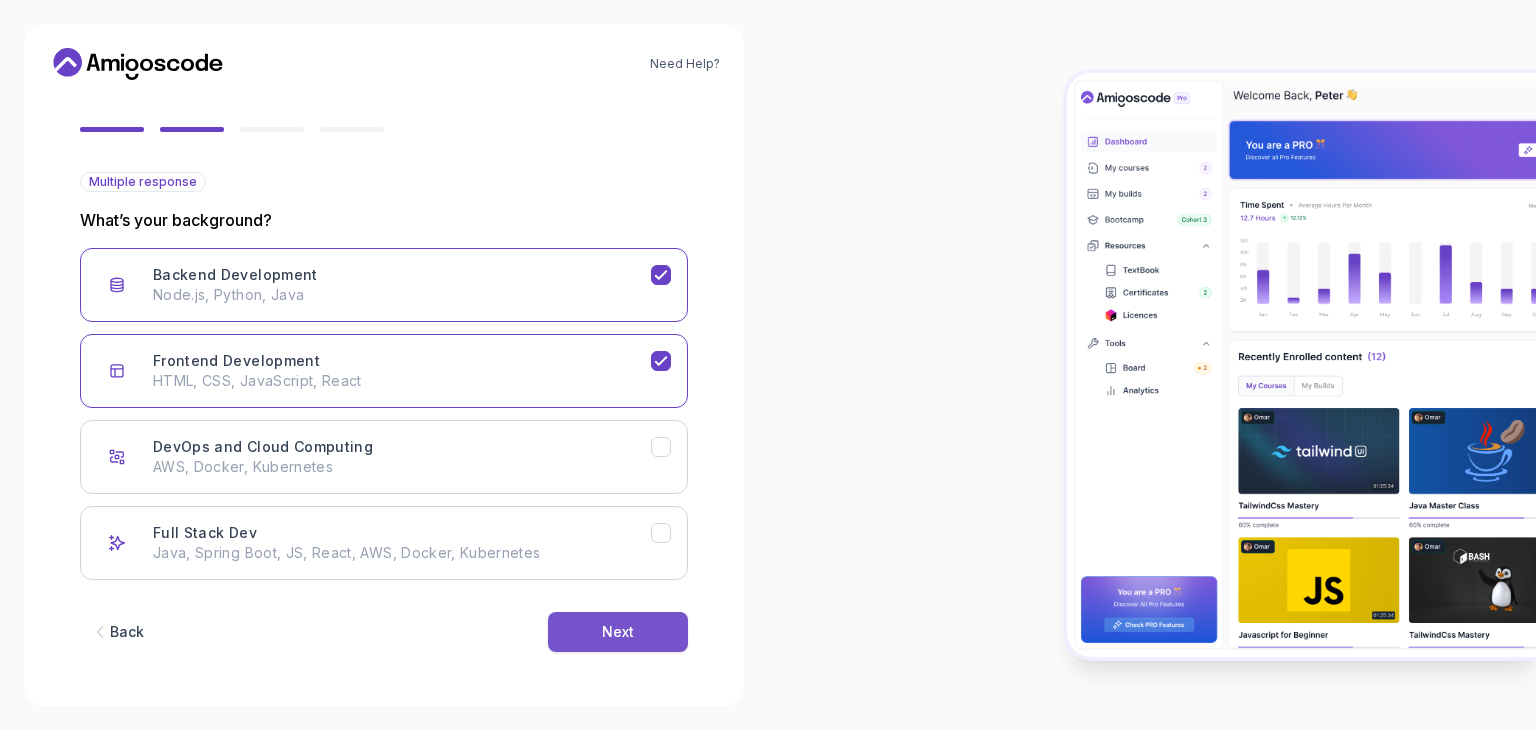 click on "Next" at bounding box center [618, 632] 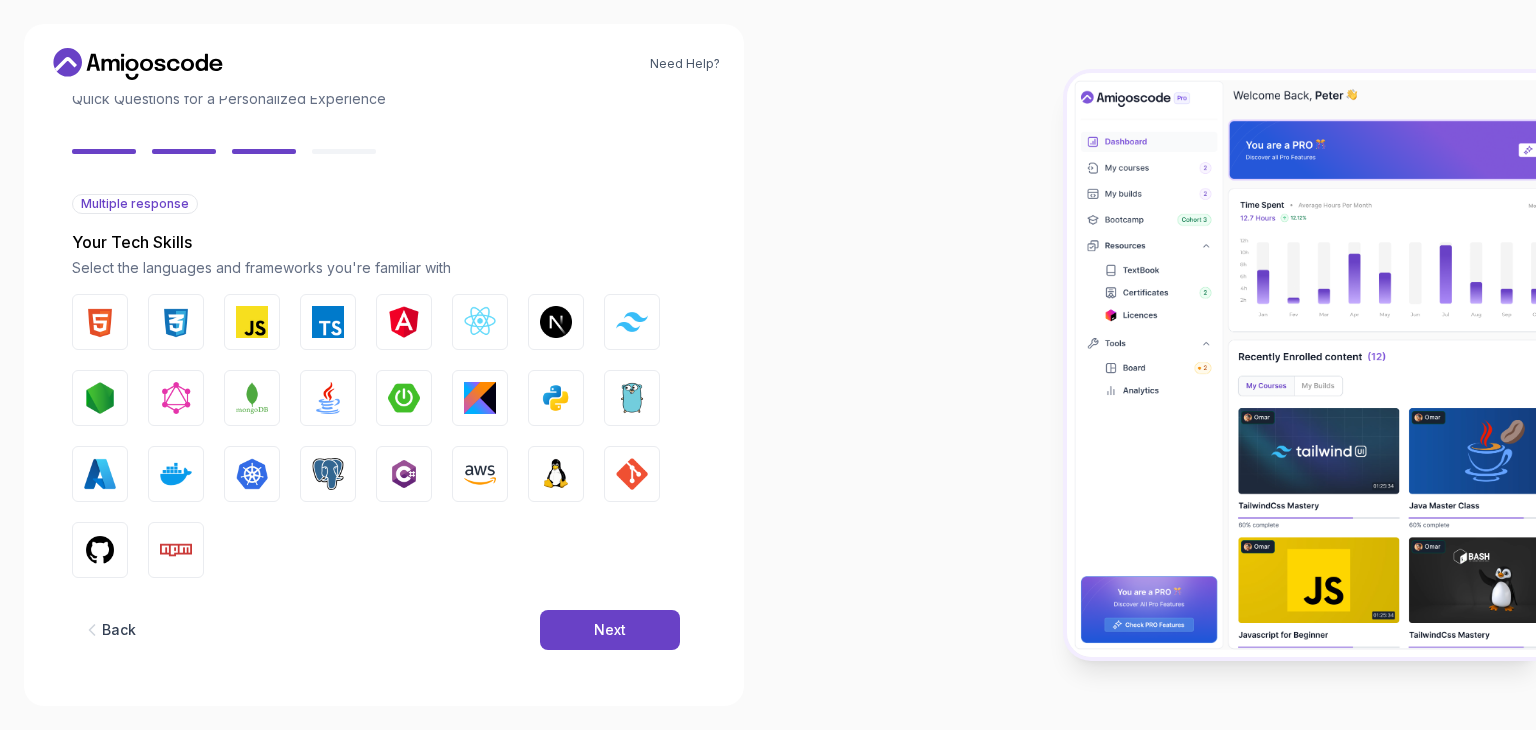 scroll, scrollTop: 143, scrollLeft: 18, axis: both 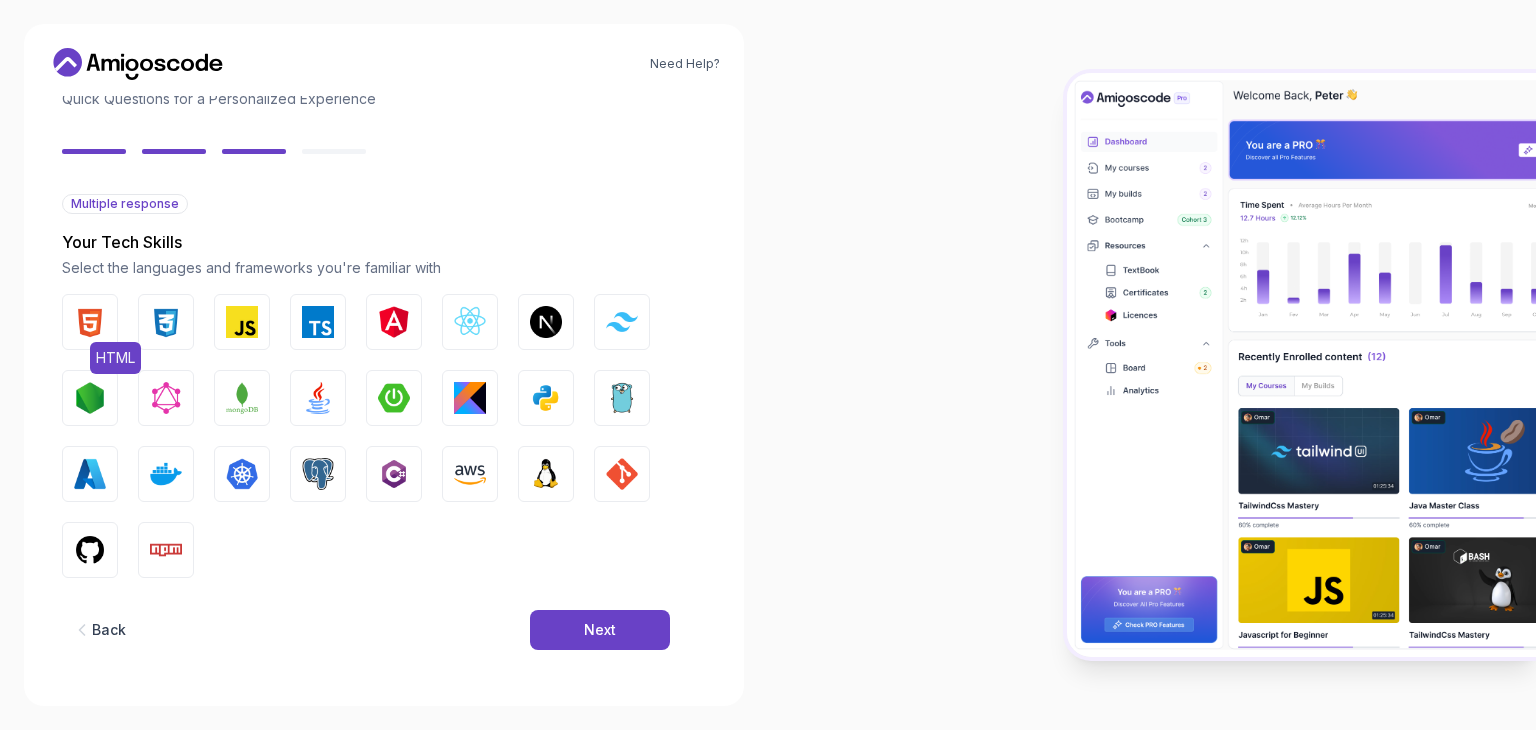 click at bounding box center [90, 322] 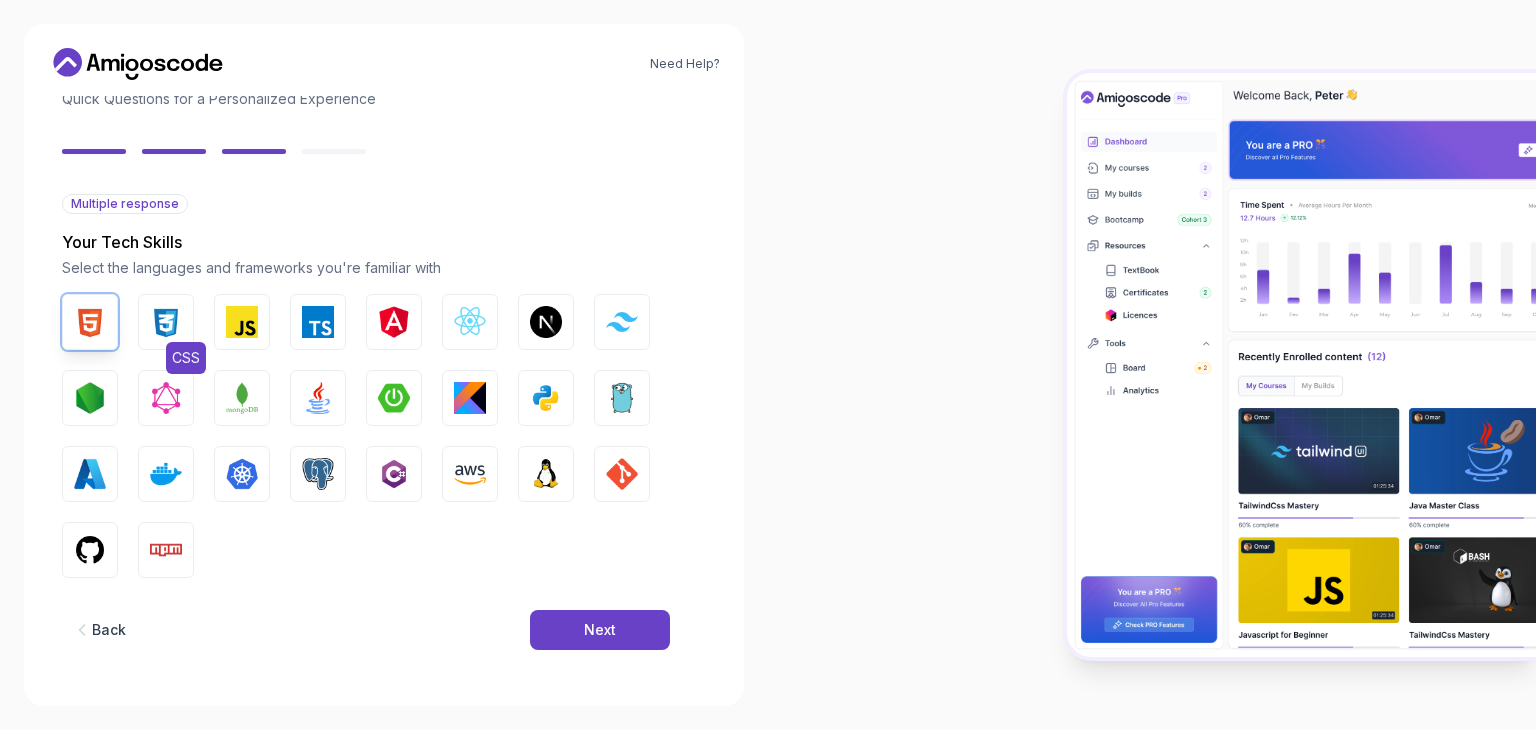 click at bounding box center (166, 322) 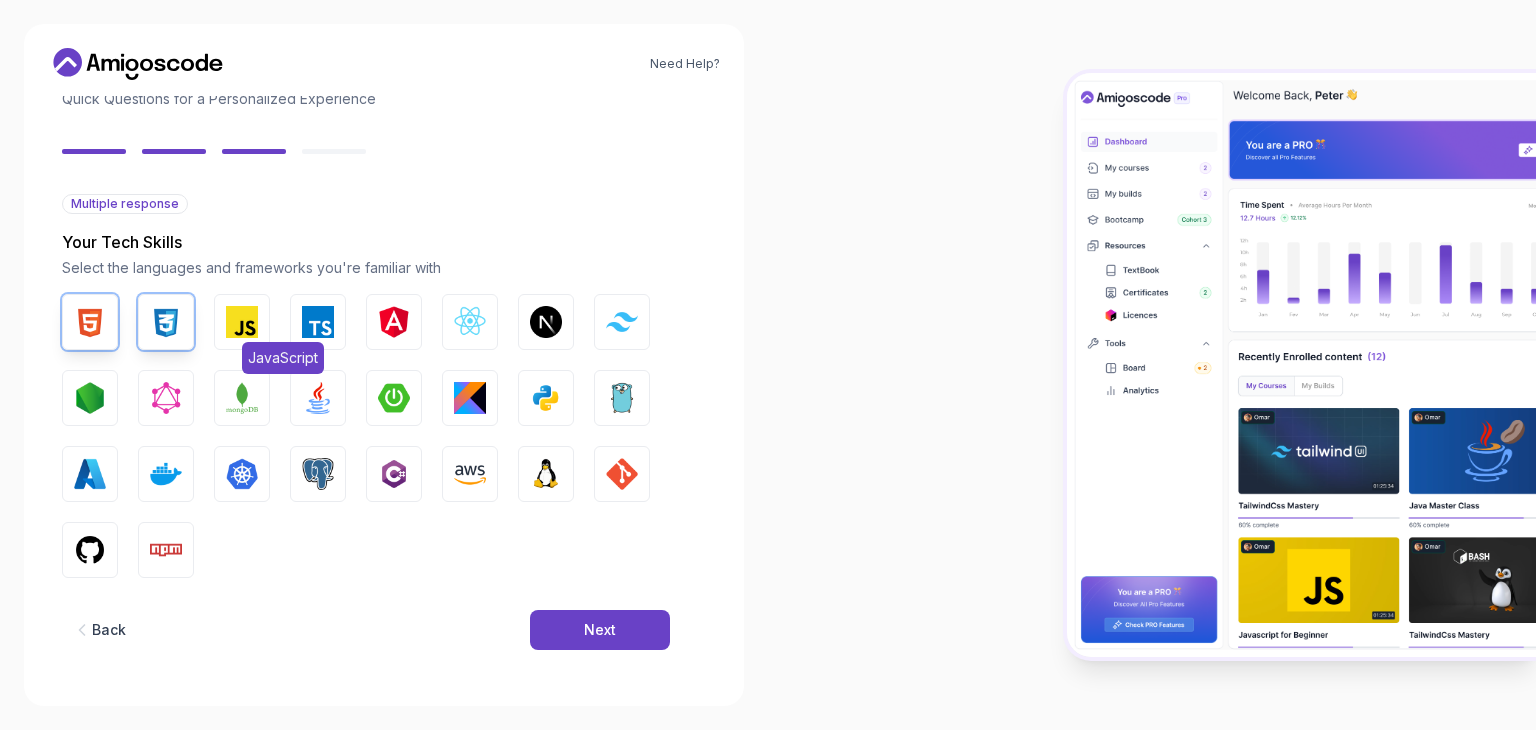click at bounding box center (242, 322) 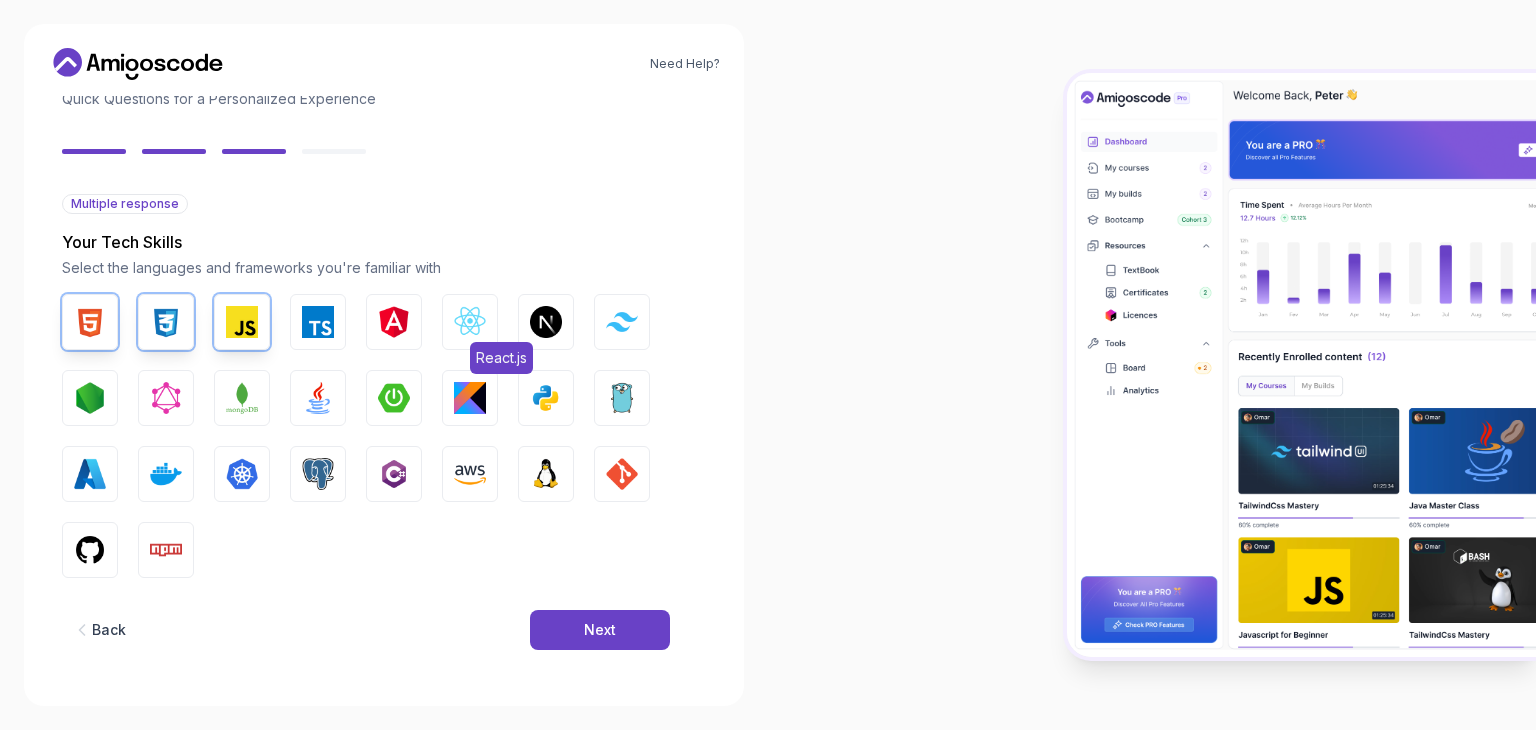 click at bounding box center (470, 322) 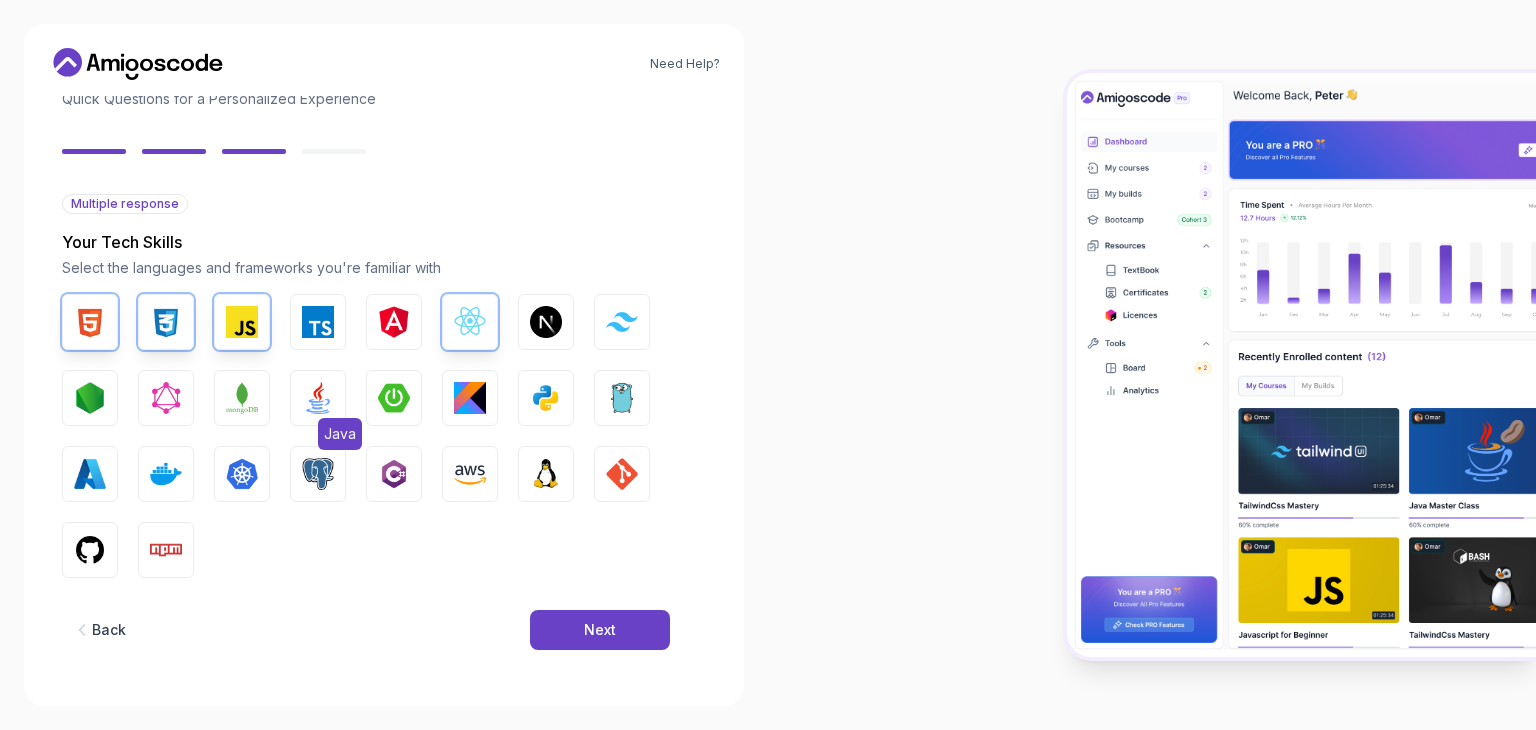 click at bounding box center [318, 398] 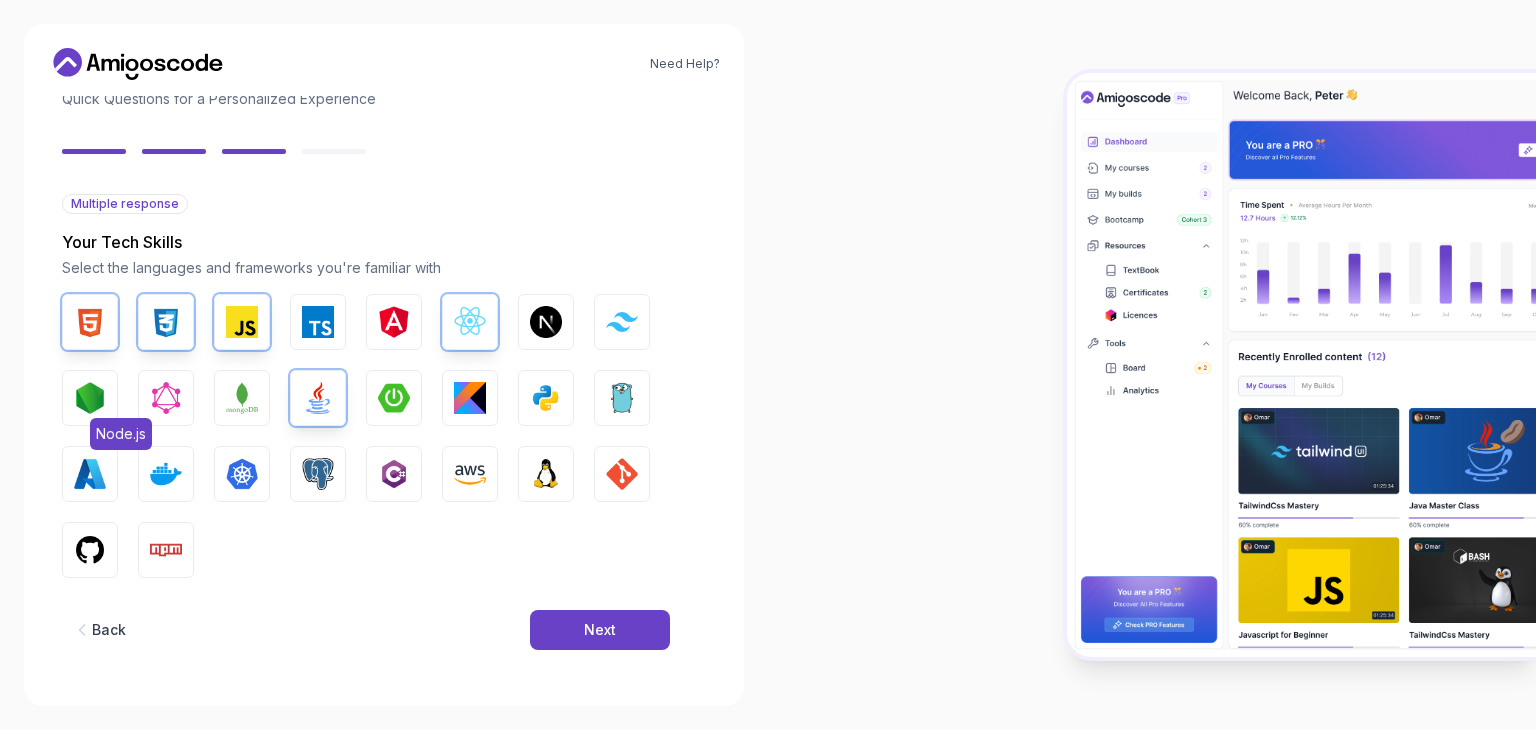 click on "Node.js" at bounding box center [121, 434] 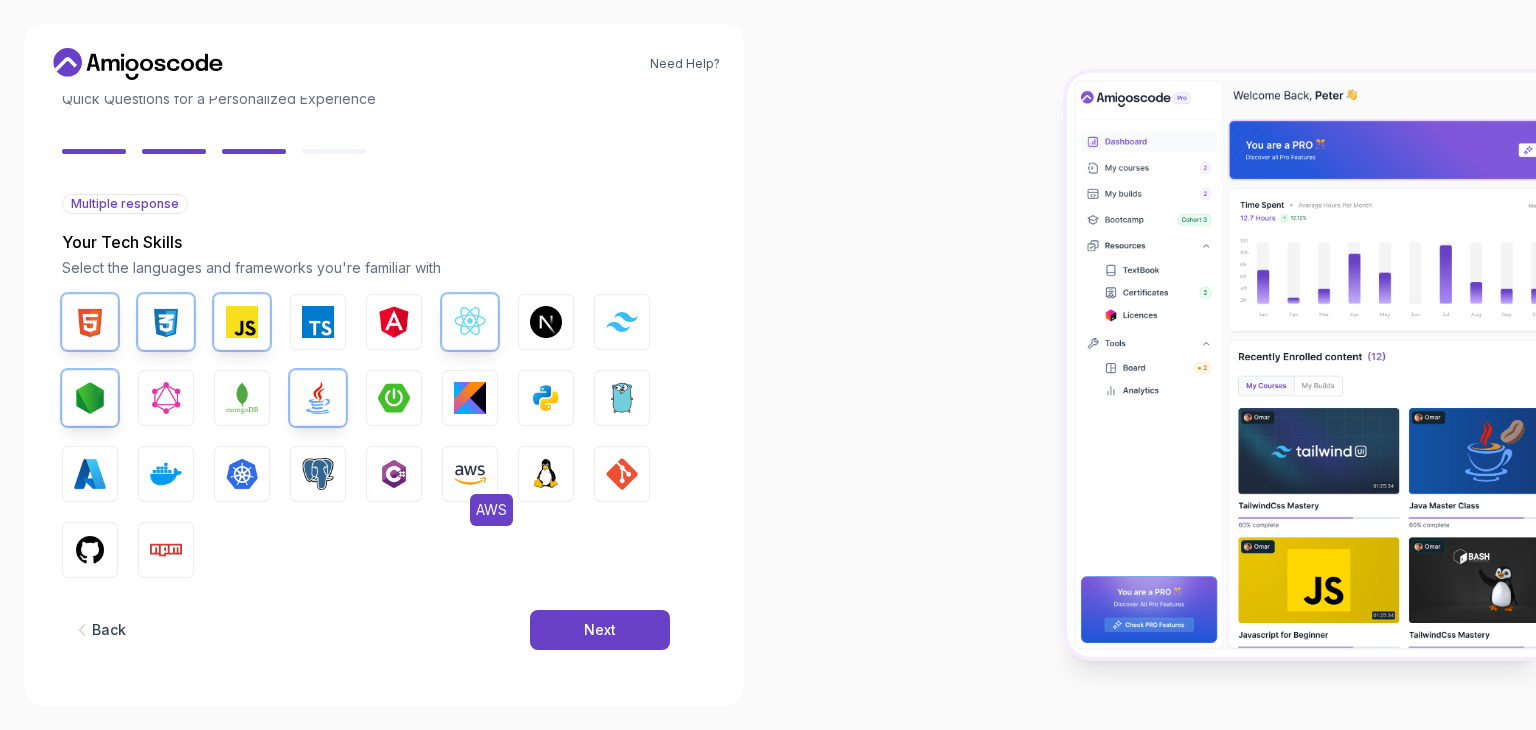 click on "AWS" at bounding box center [470, 474] 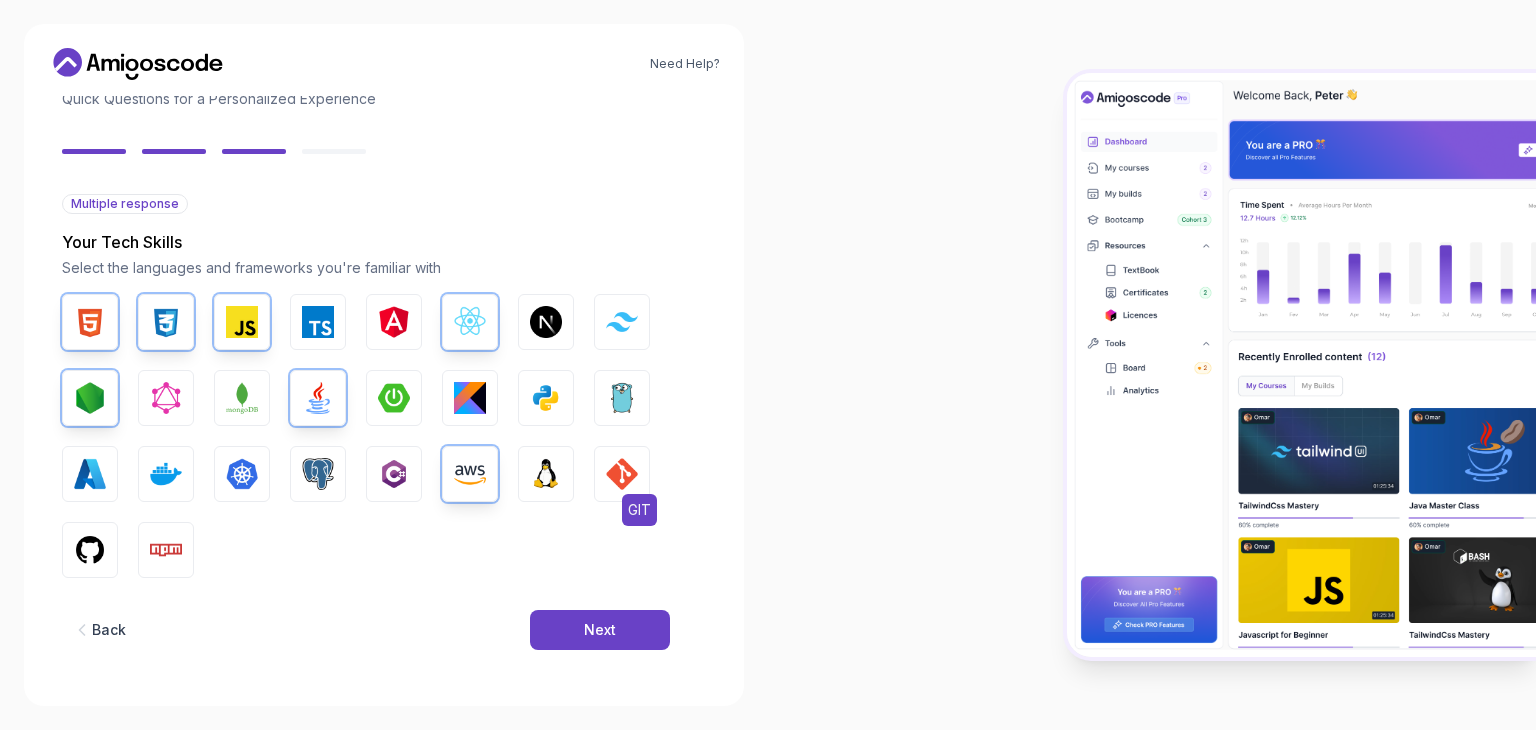 click at bounding box center [622, 474] 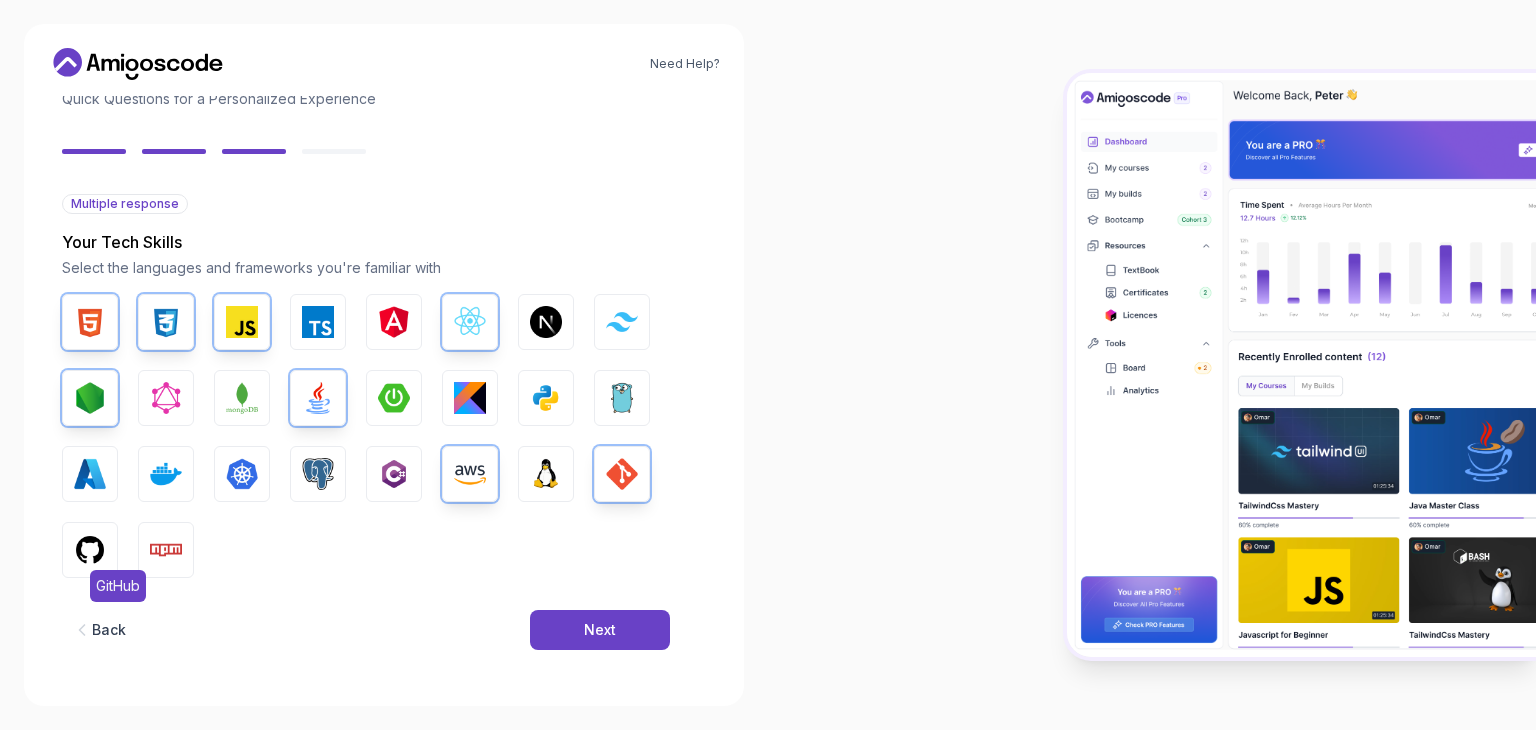 click at bounding box center (90, 550) 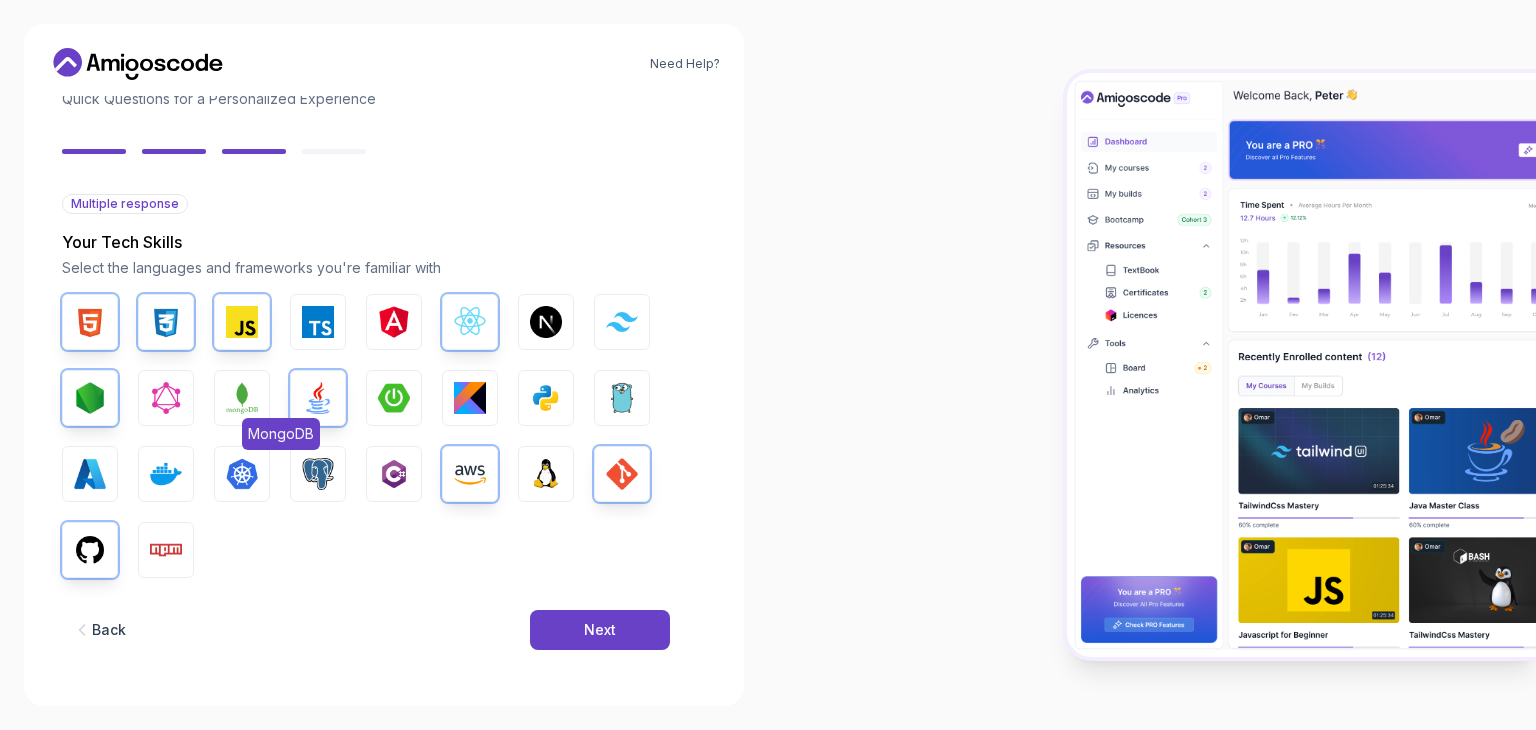 click at bounding box center (242, 398) 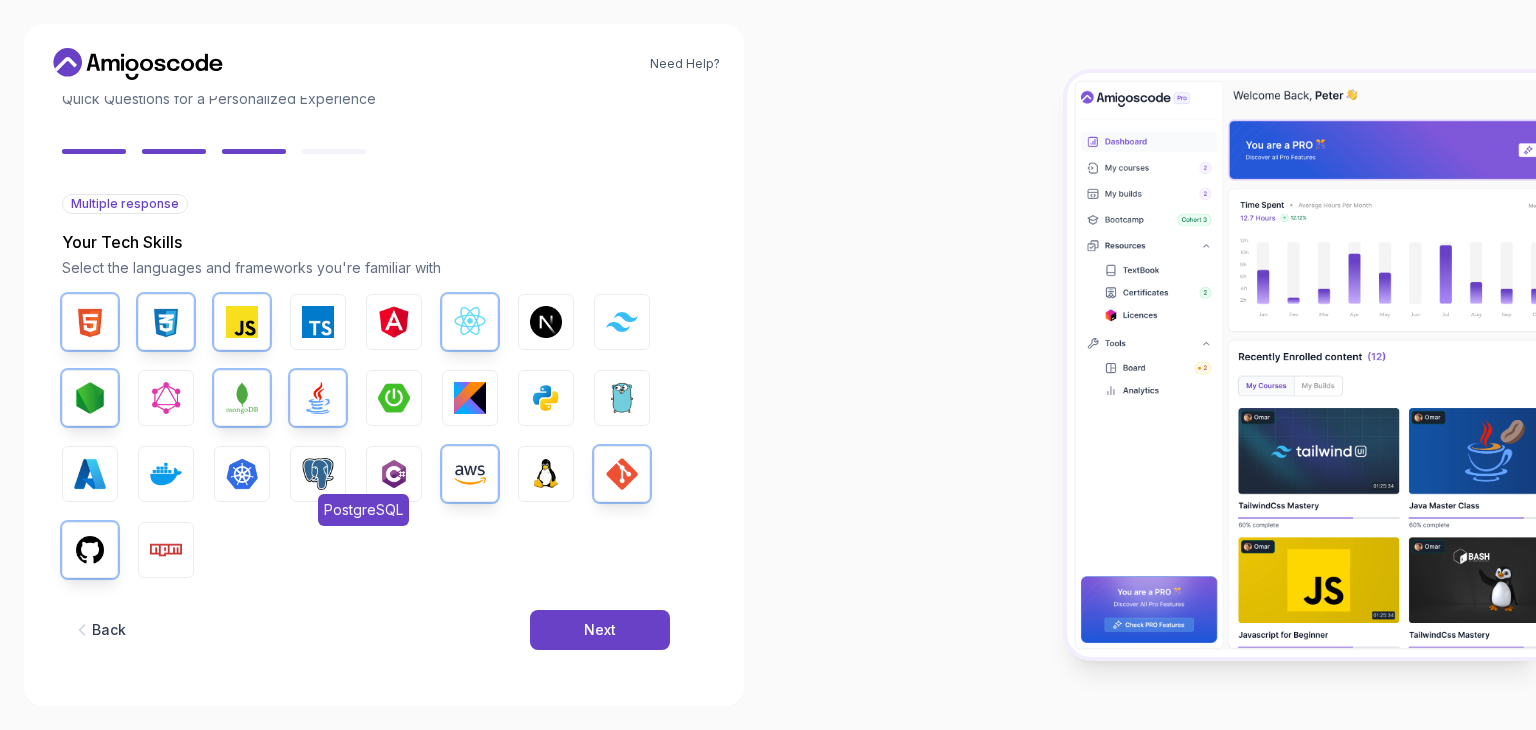 click at bounding box center (318, 474) 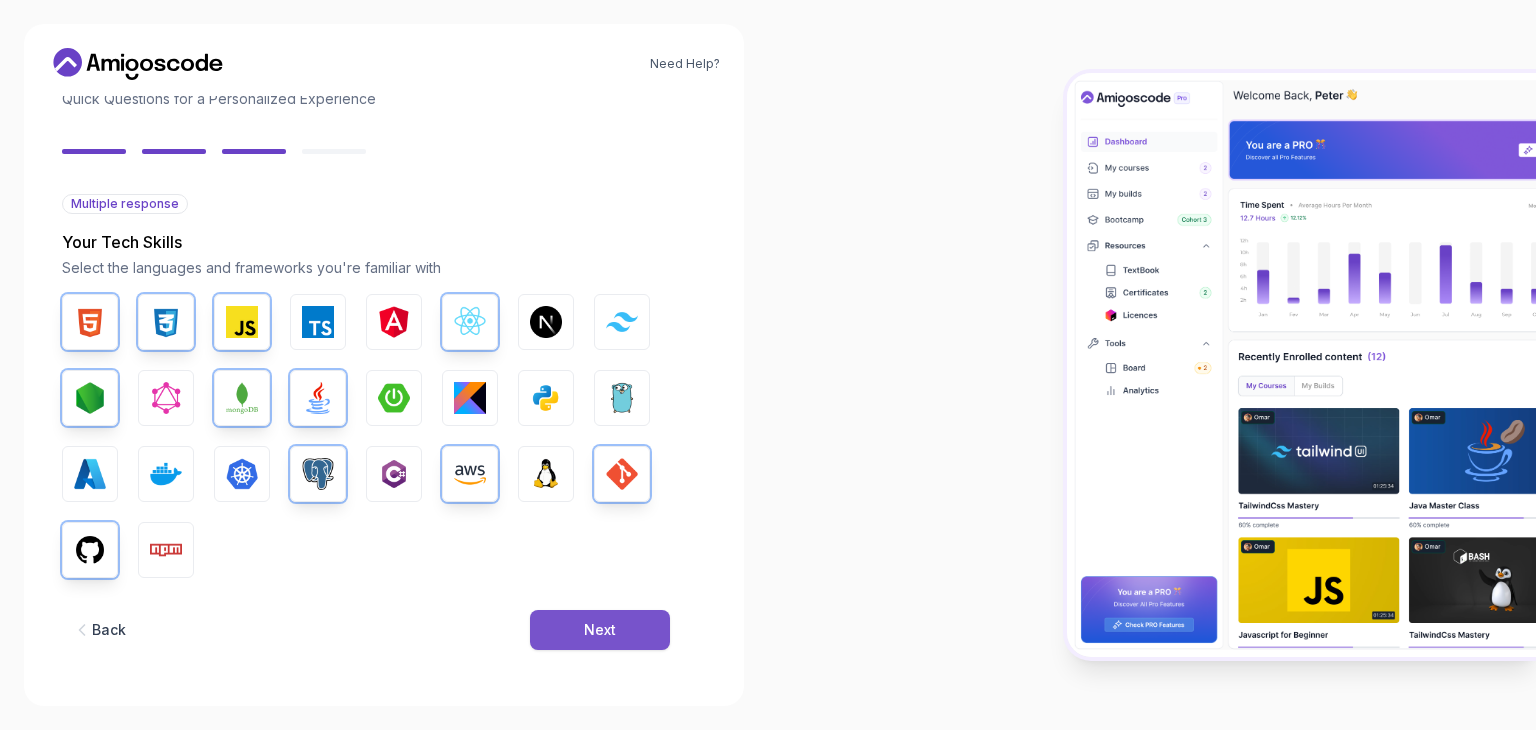 click on "Next" at bounding box center [600, 630] 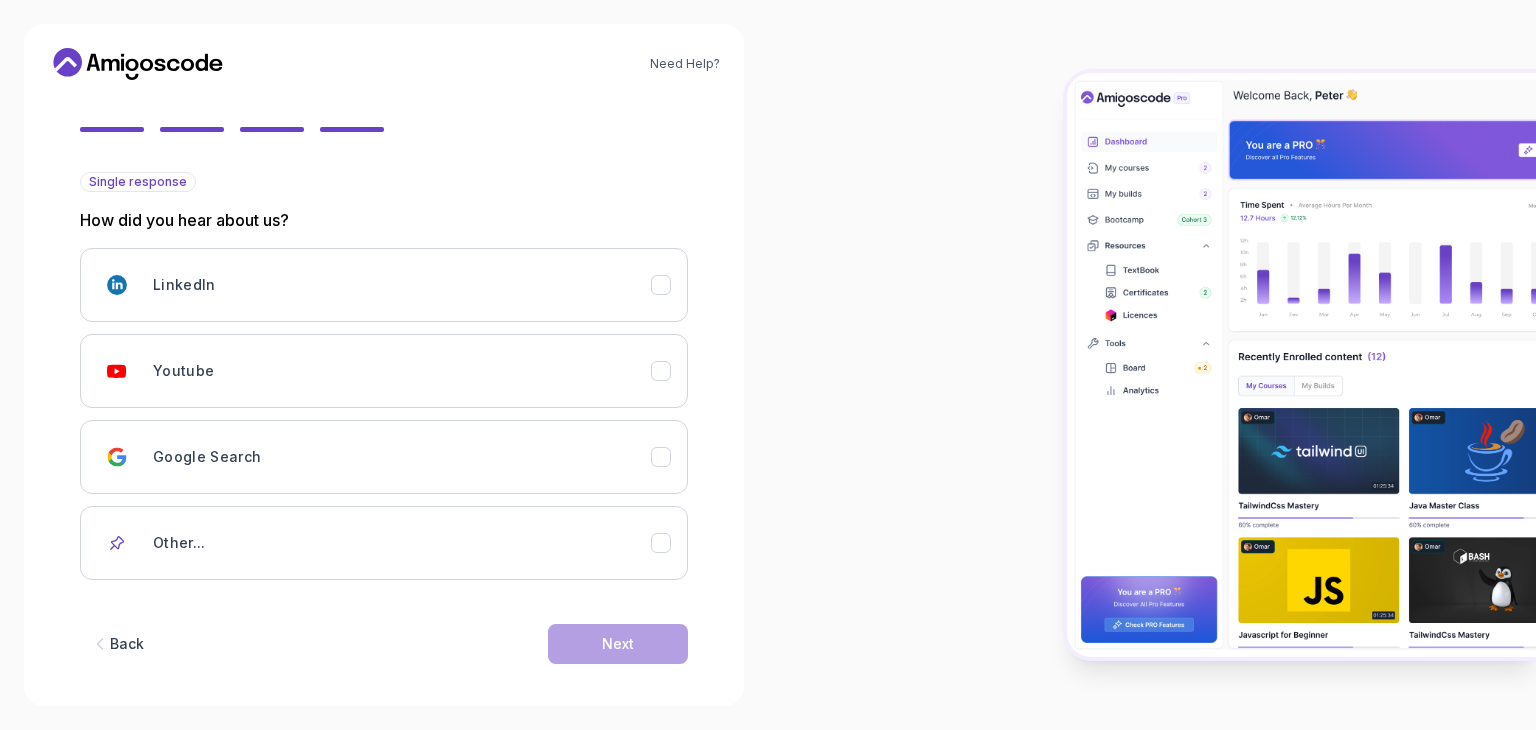 scroll, scrollTop: 177, scrollLeft: 0, axis: vertical 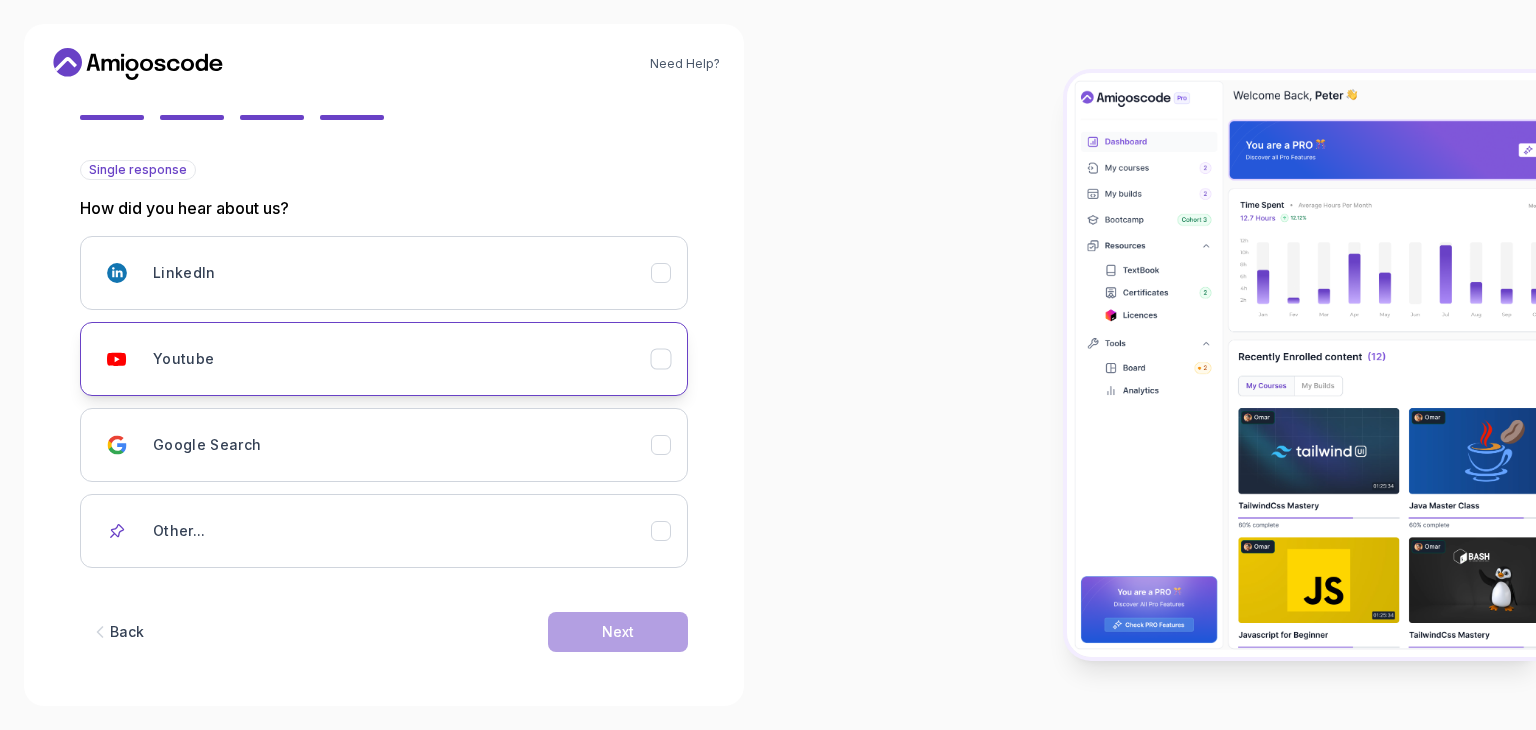 click on "Youtube" at bounding box center (402, 359) 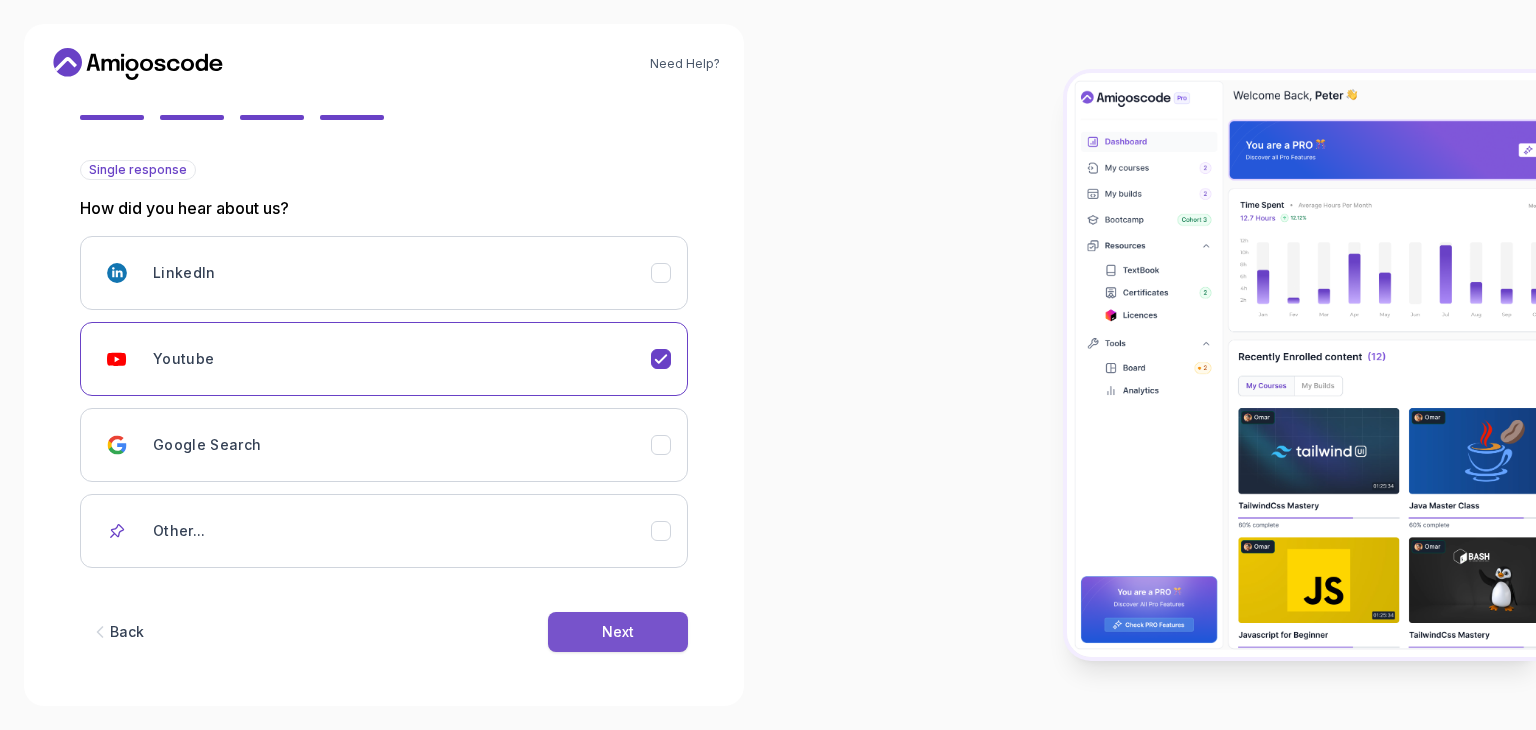 click on "Next" at bounding box center [618, 632] 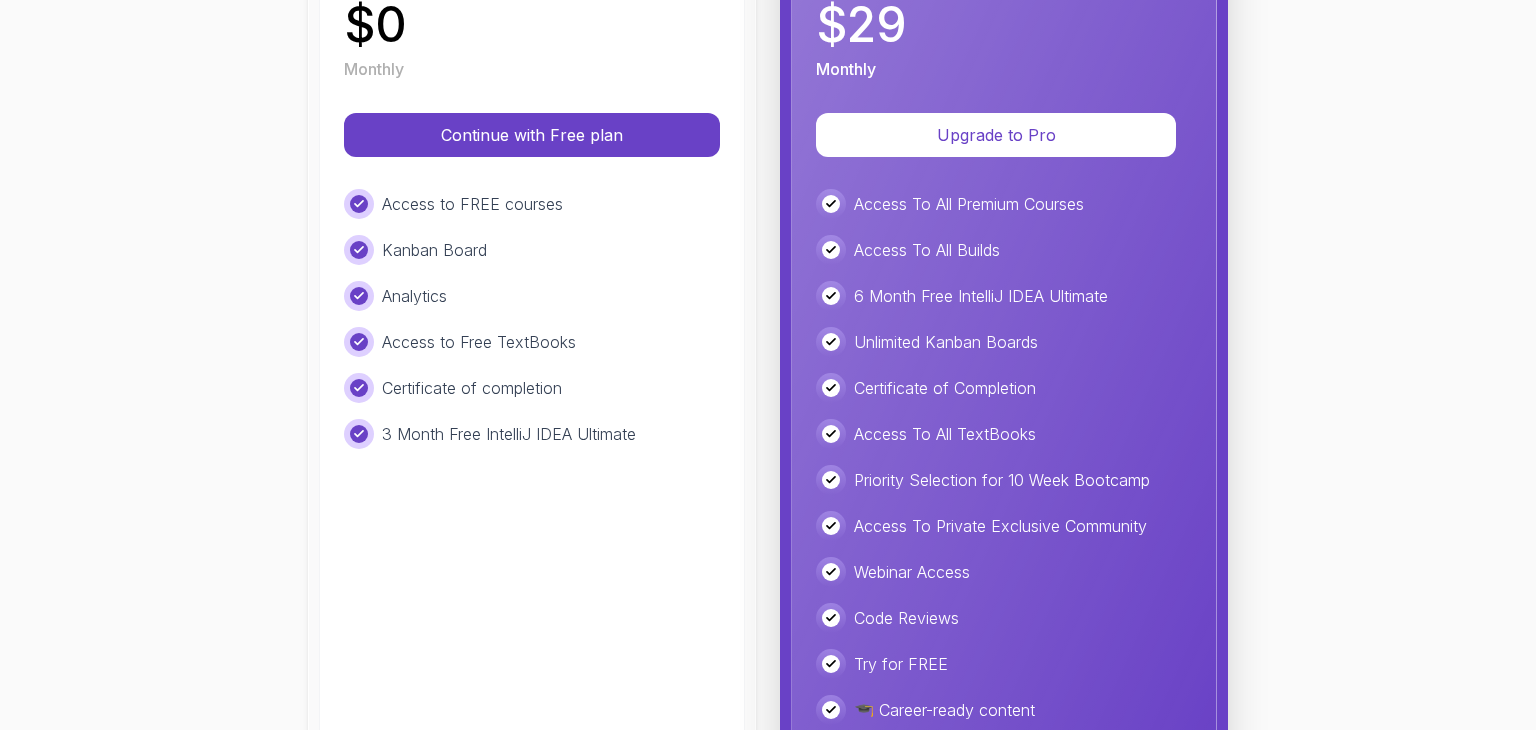 scroll, scrollTop: 408, scrollLeft: 0, axis: vertical 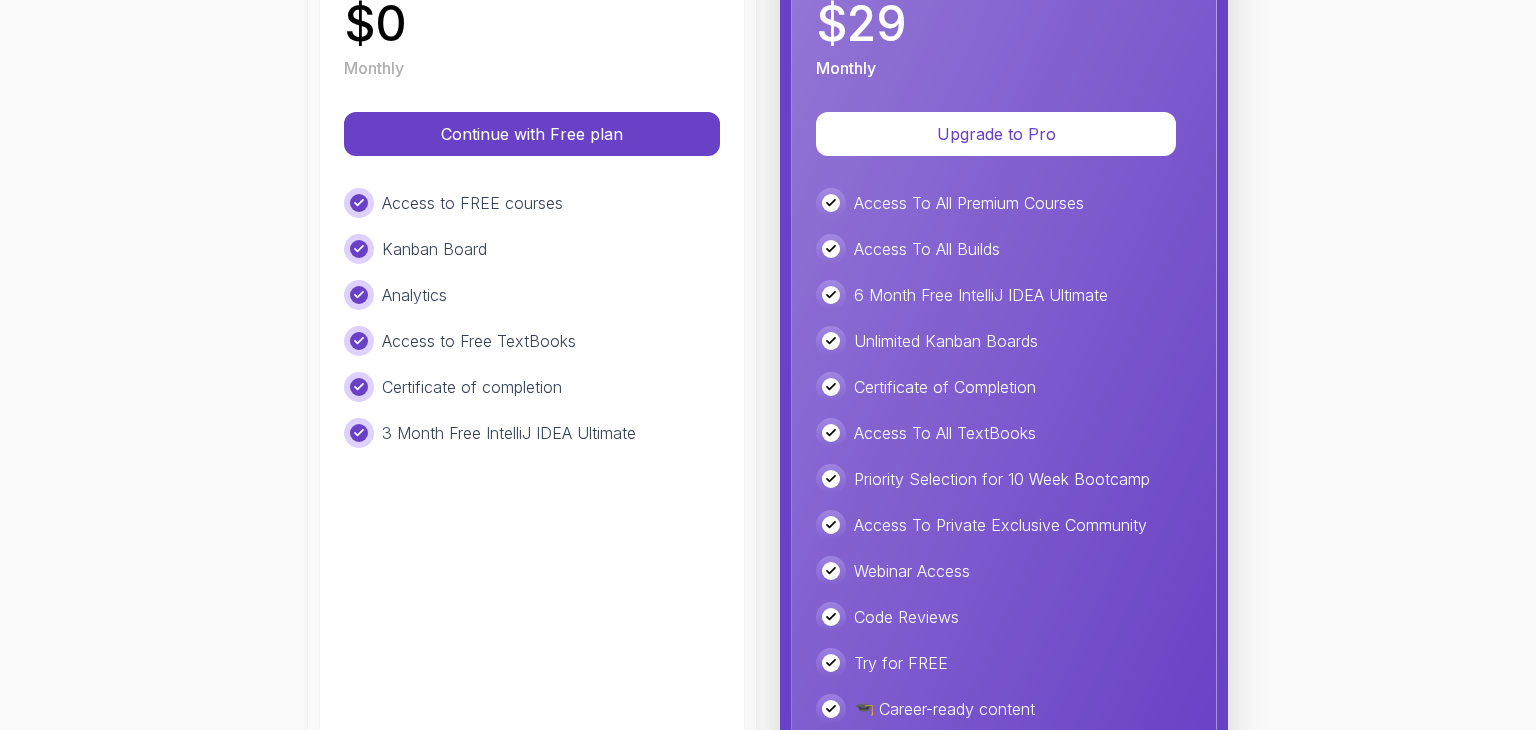 click on "Free Ideal for beginners exploring coding and learning the basics for free. $ 0 Monthly Continue with Free plan Access to FREE courses Kanban Board Analytics Access to Free TextBooks Certificate of completion 3 Month Free IntelliJ IDEA Ultimate" at bounding box center [532, 323] 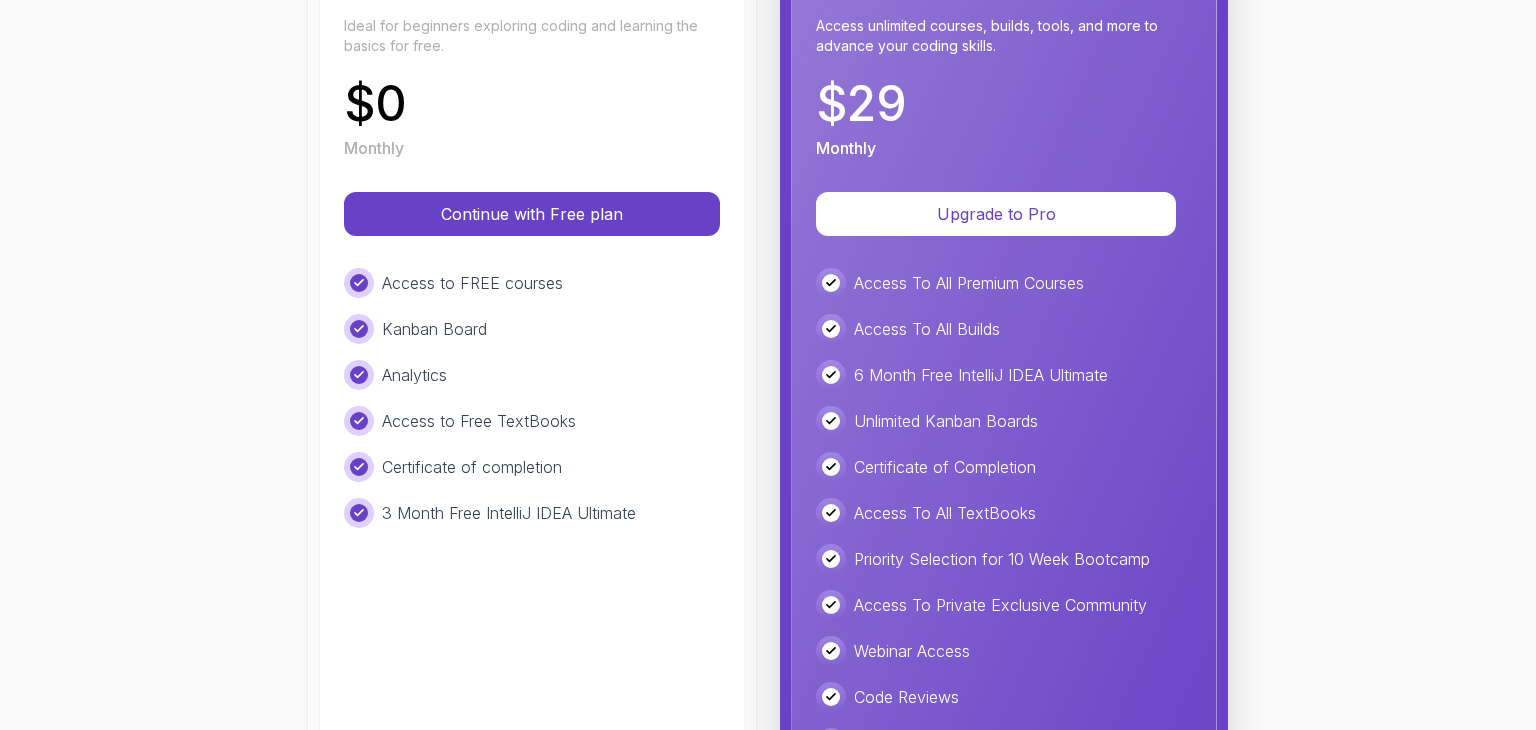 scroll, scrollTop: 326, scrollLeft: 0, axis: vertical 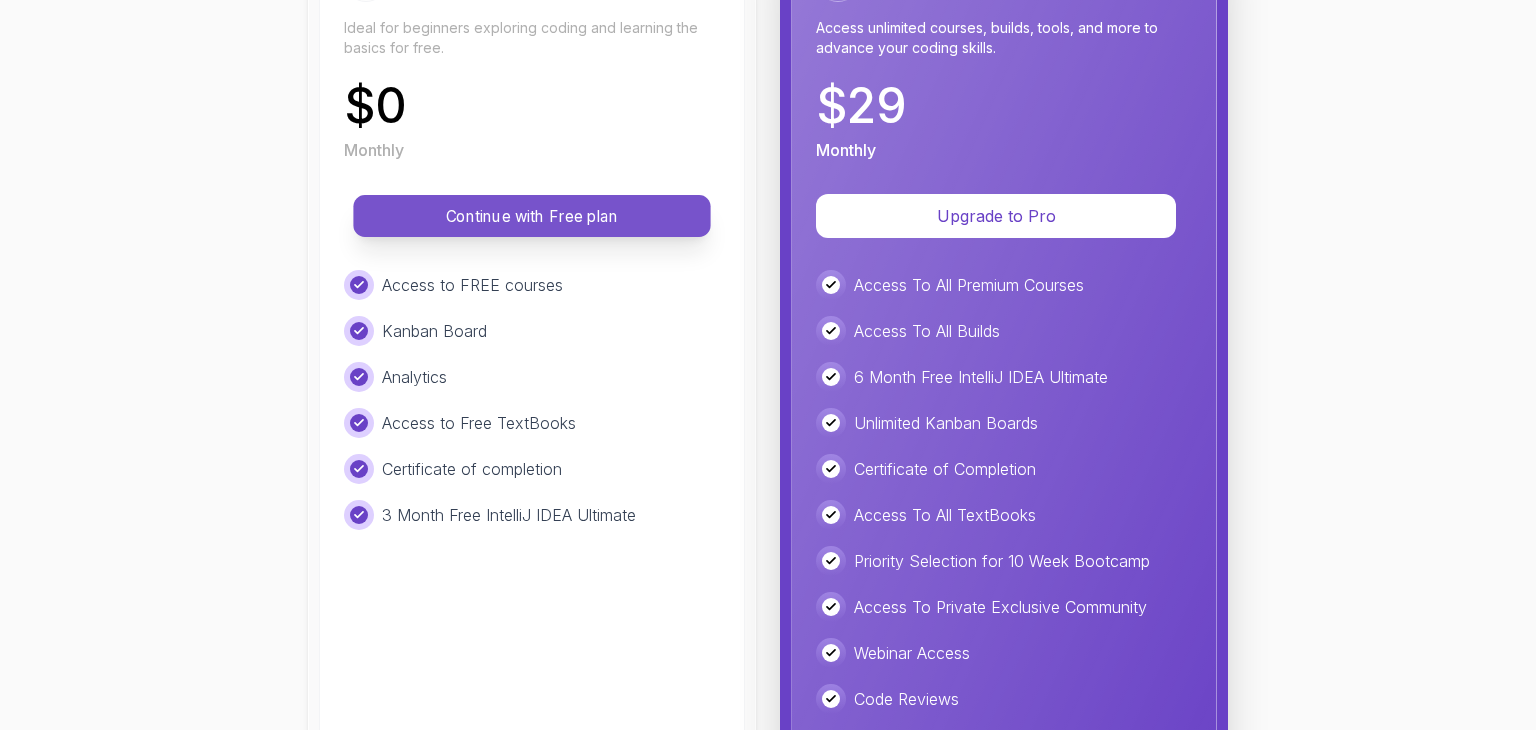 click on "Continue with Free plan" at bounding box center [532, 216] 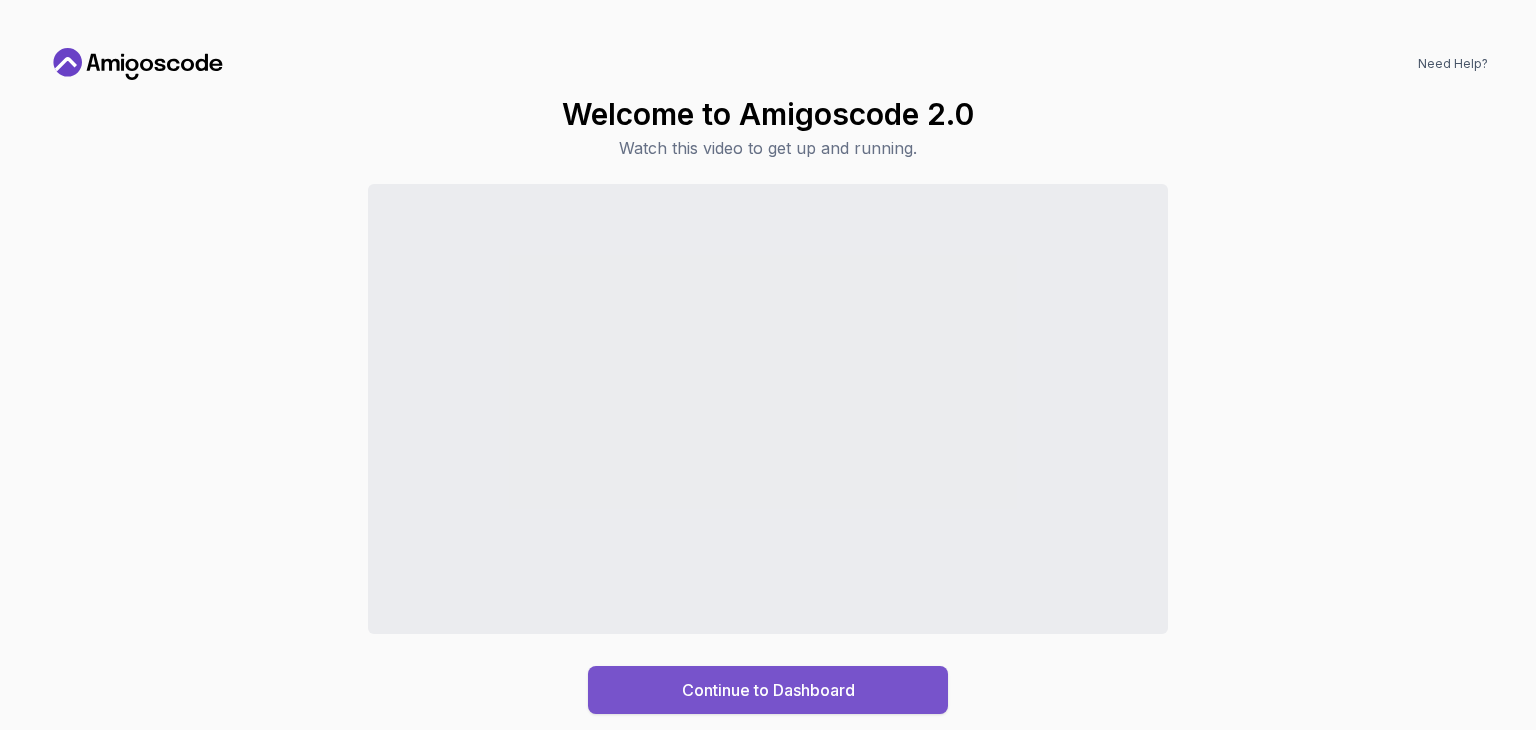 click on "Continue to Dashboard" at bounding box center [768, 690] 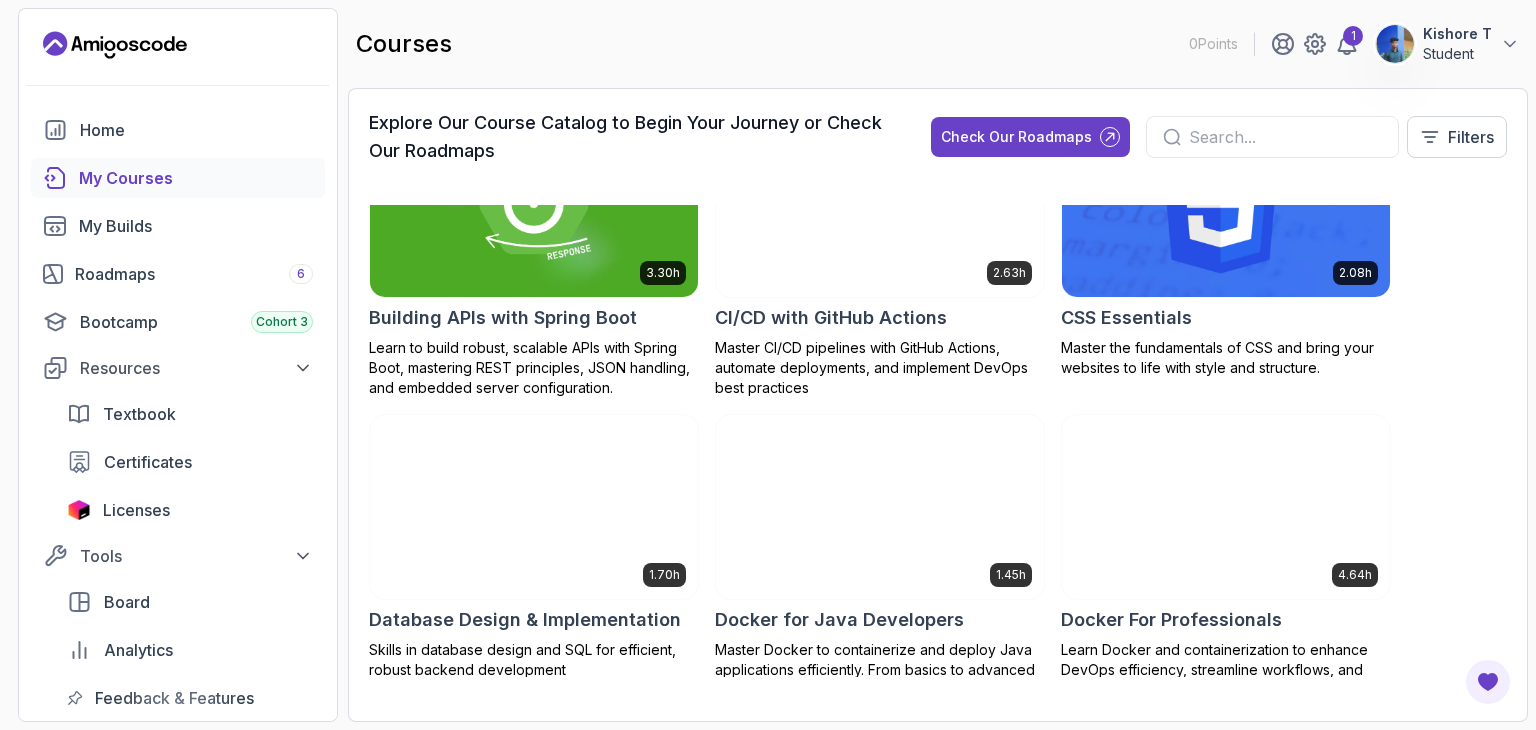 scroll, scrollTop: 0, scrollLeft: 0, axis: both 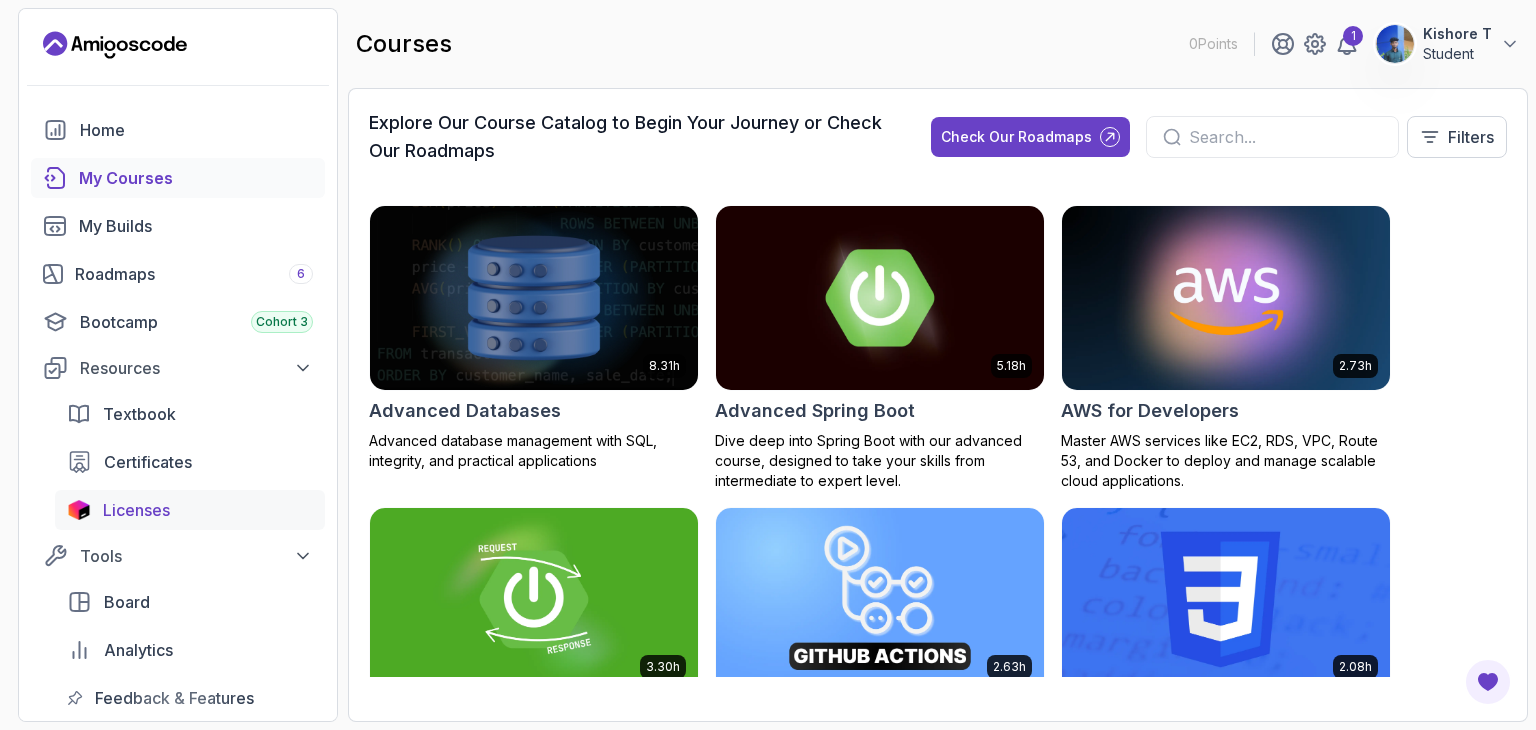 click on "Licenses" at bounding box center [190, 510] 